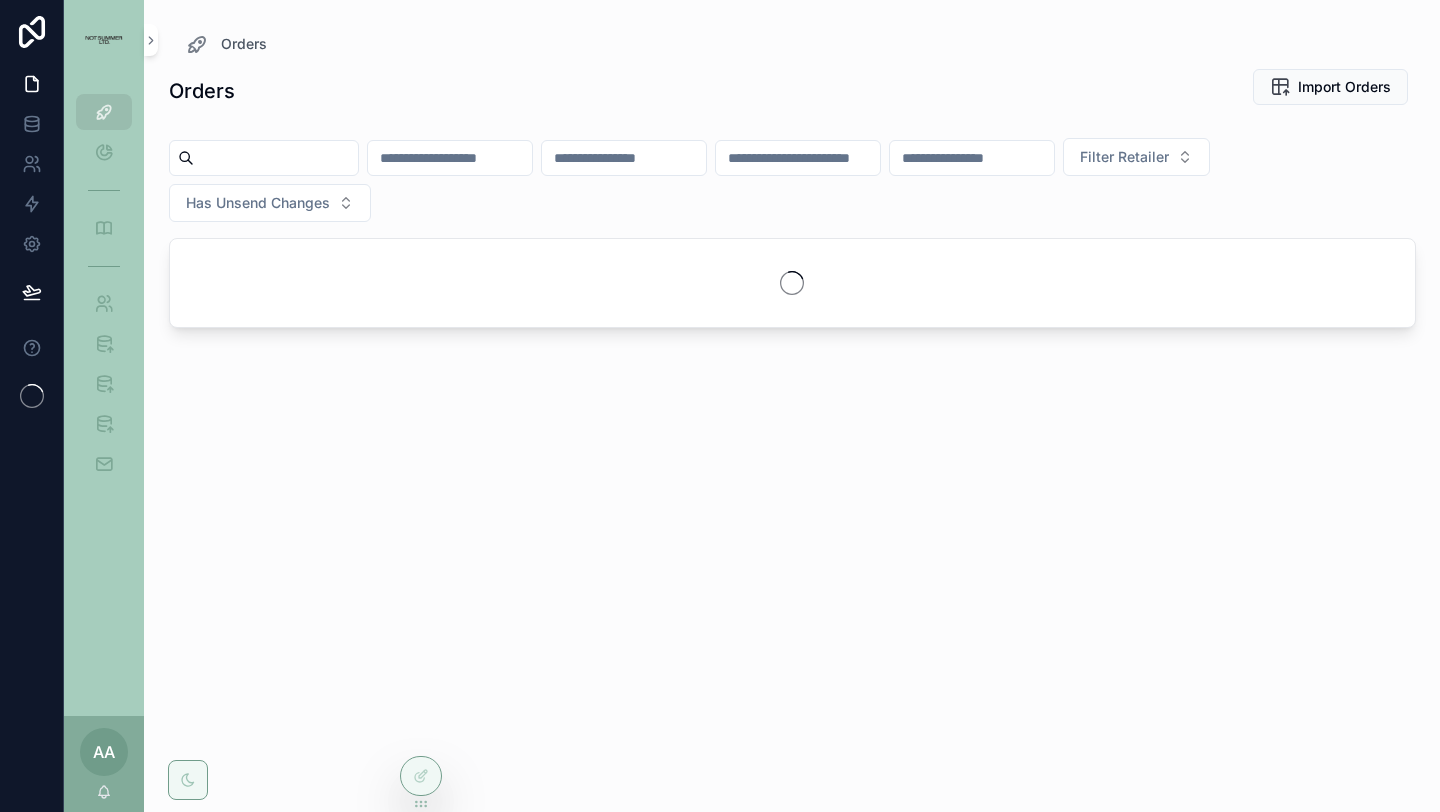 scroll, scrollTop: 0, scrollLeft: 0, axis: both 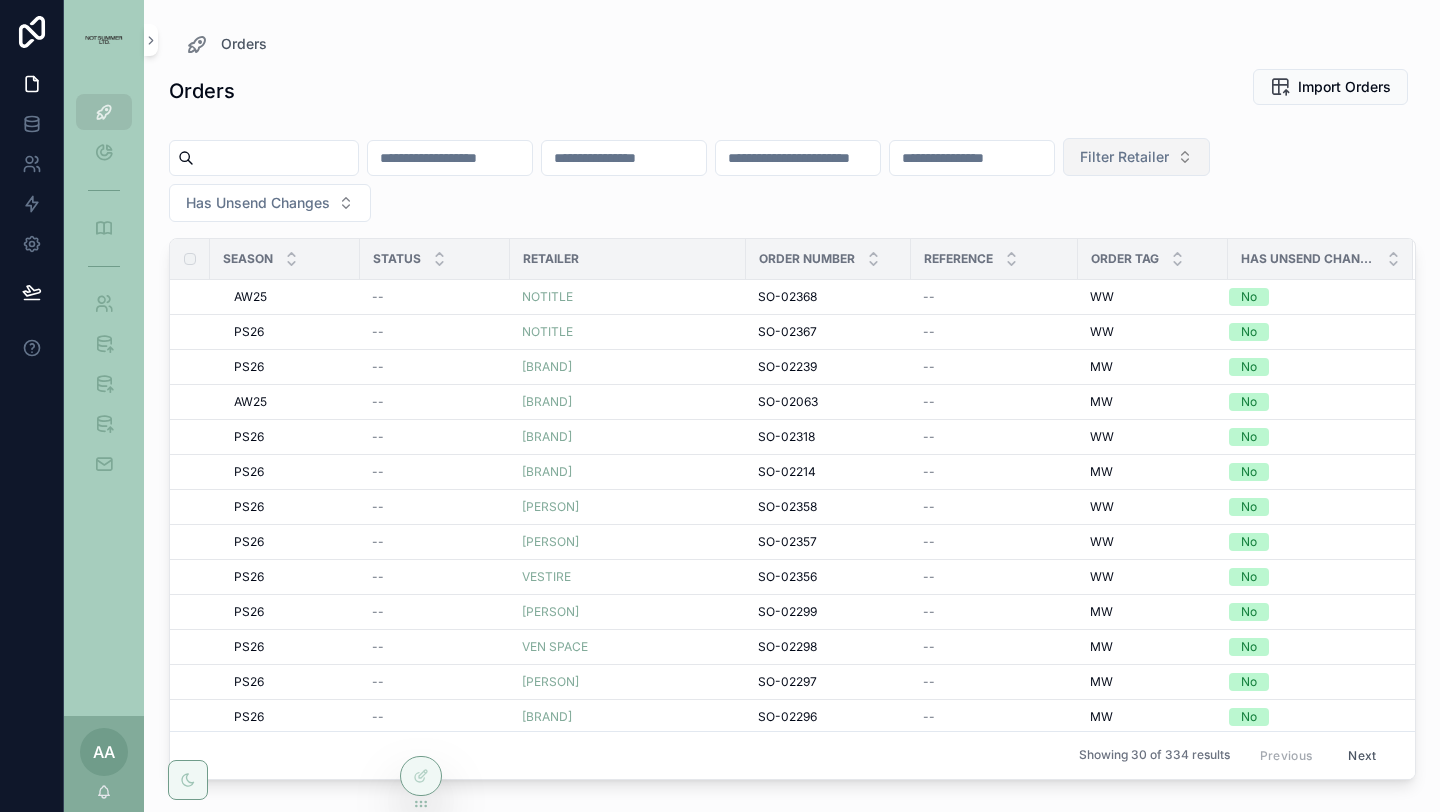 click on "Filter Retailer" at bounding box center [1124, 157] 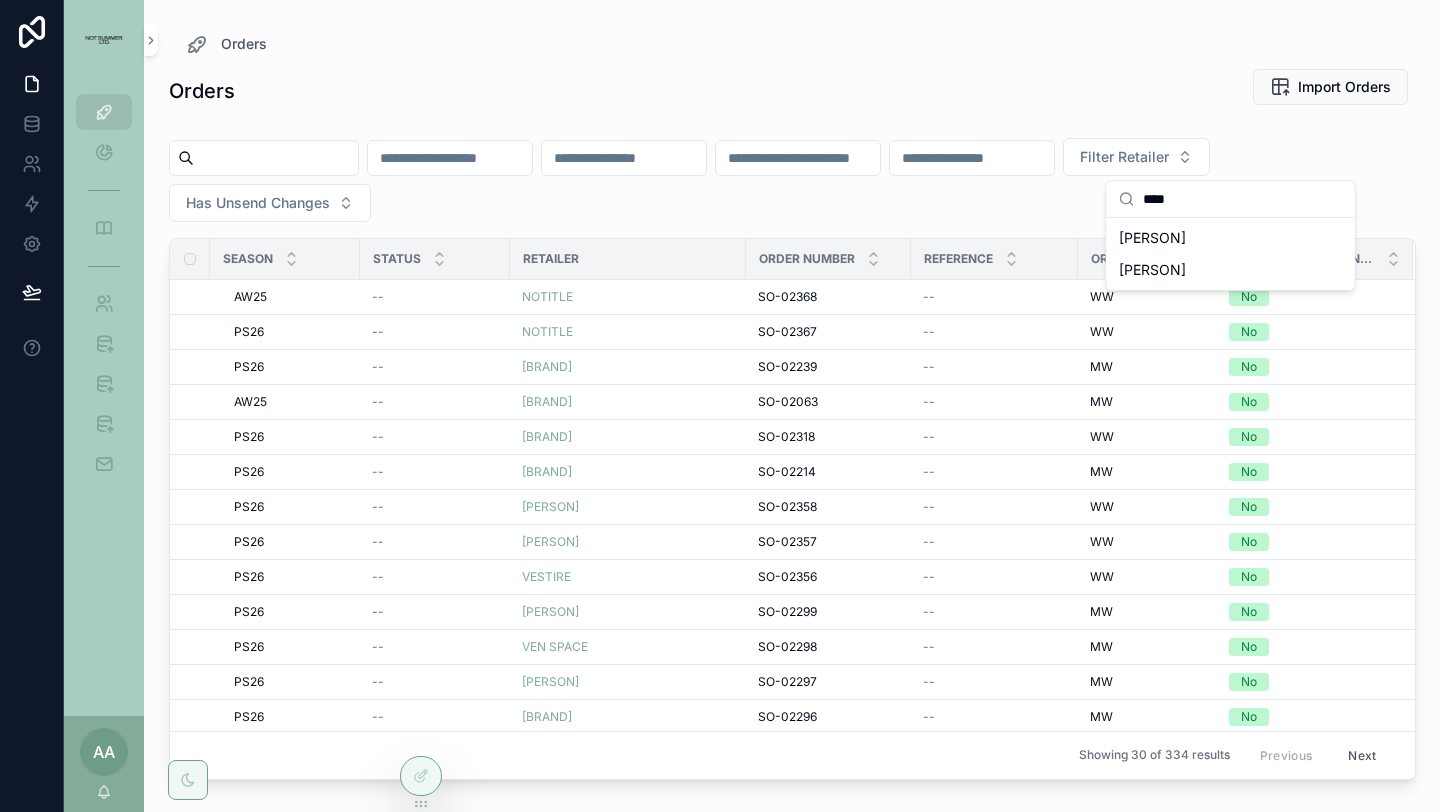 type on "****" 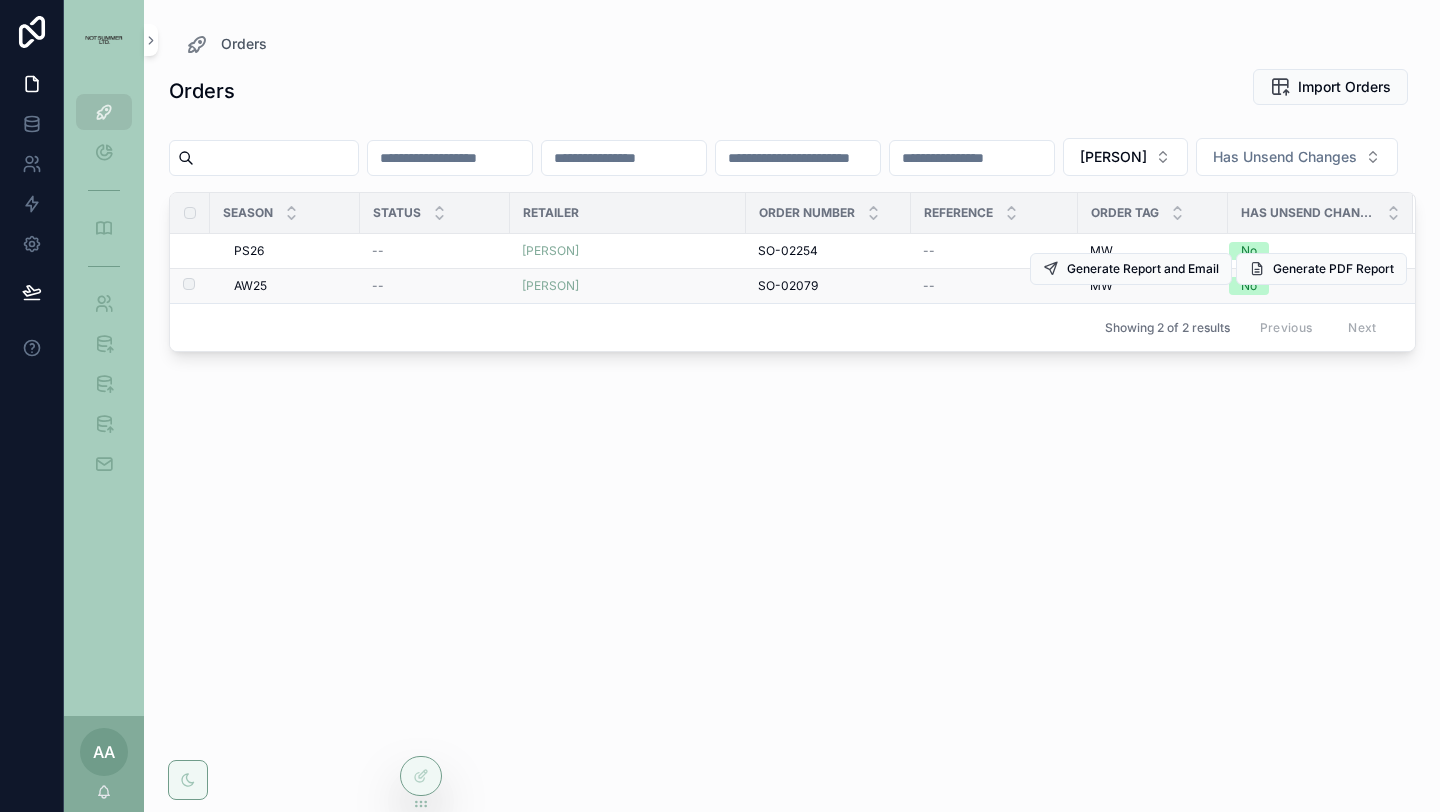 click on "AW25" at bounding box center (250, 286) 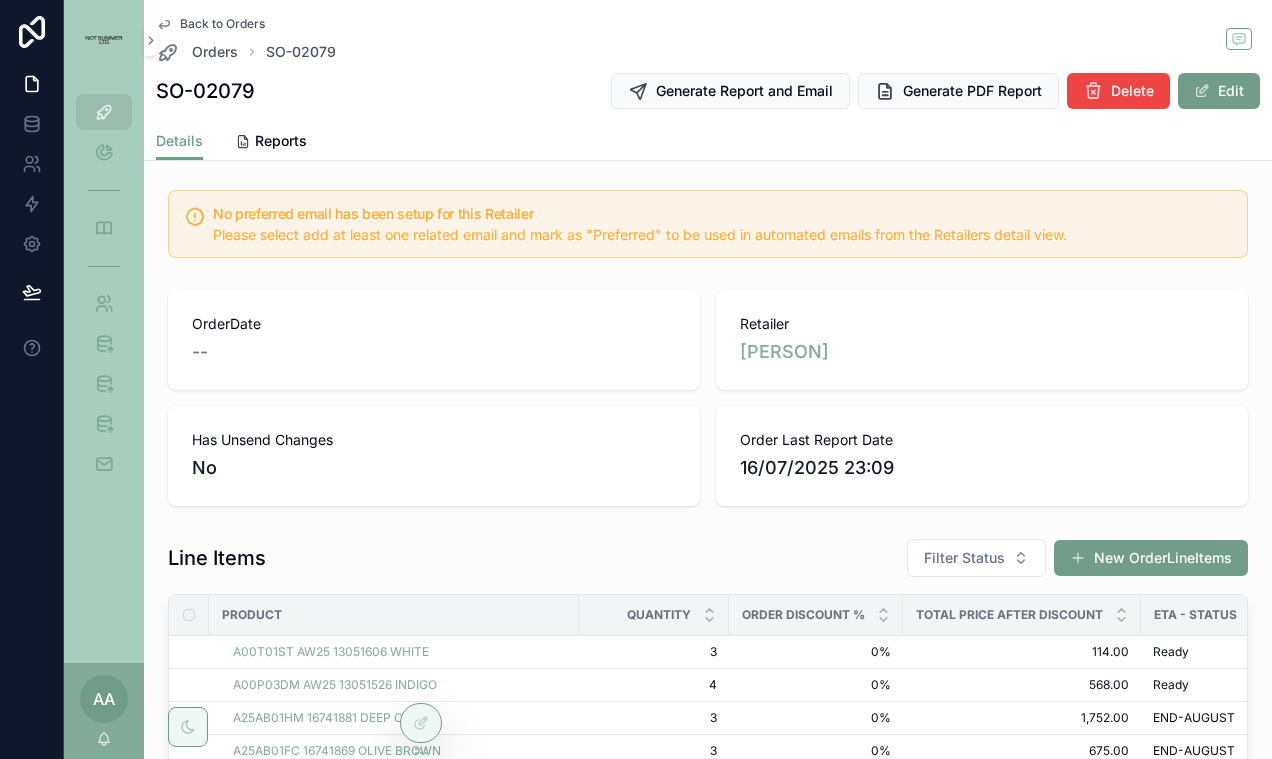 scroll, scrollTop: 458, scrollLeft: 0, axis: vertical 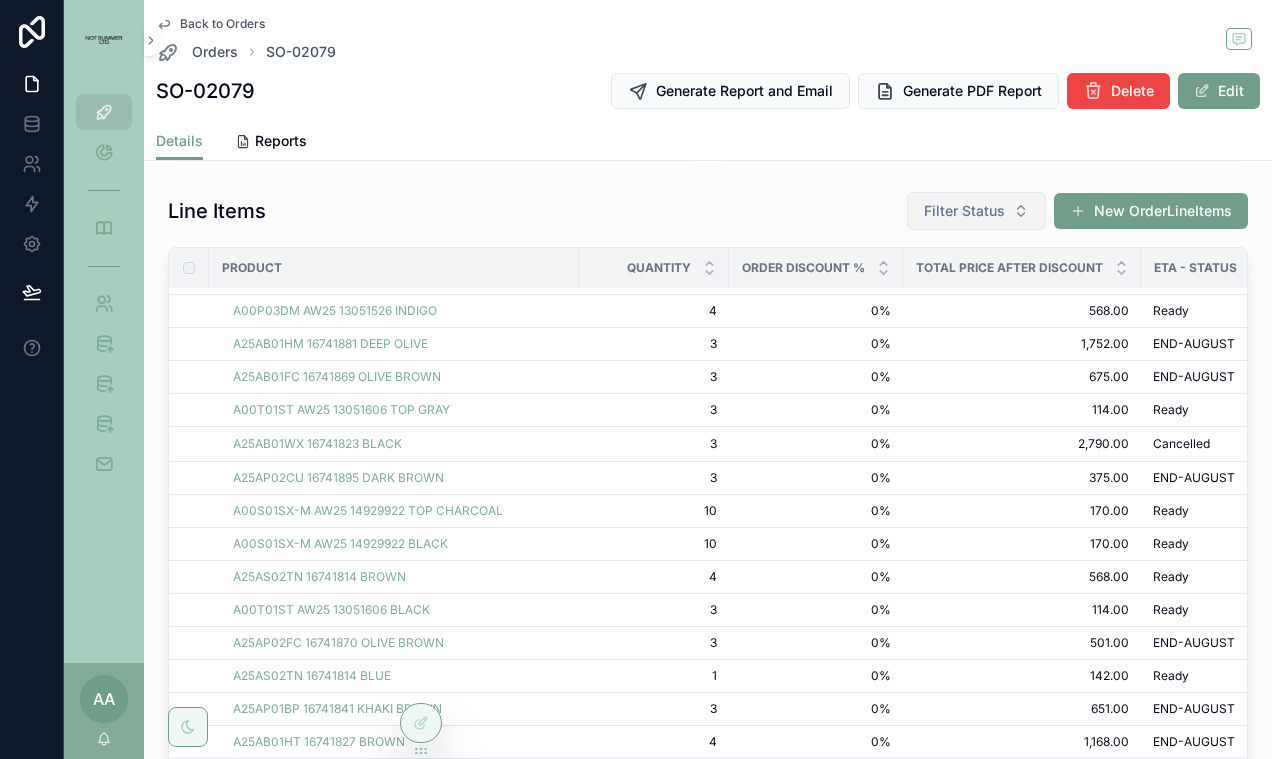 click on "Filter Status" at bounding box center [964, 211] 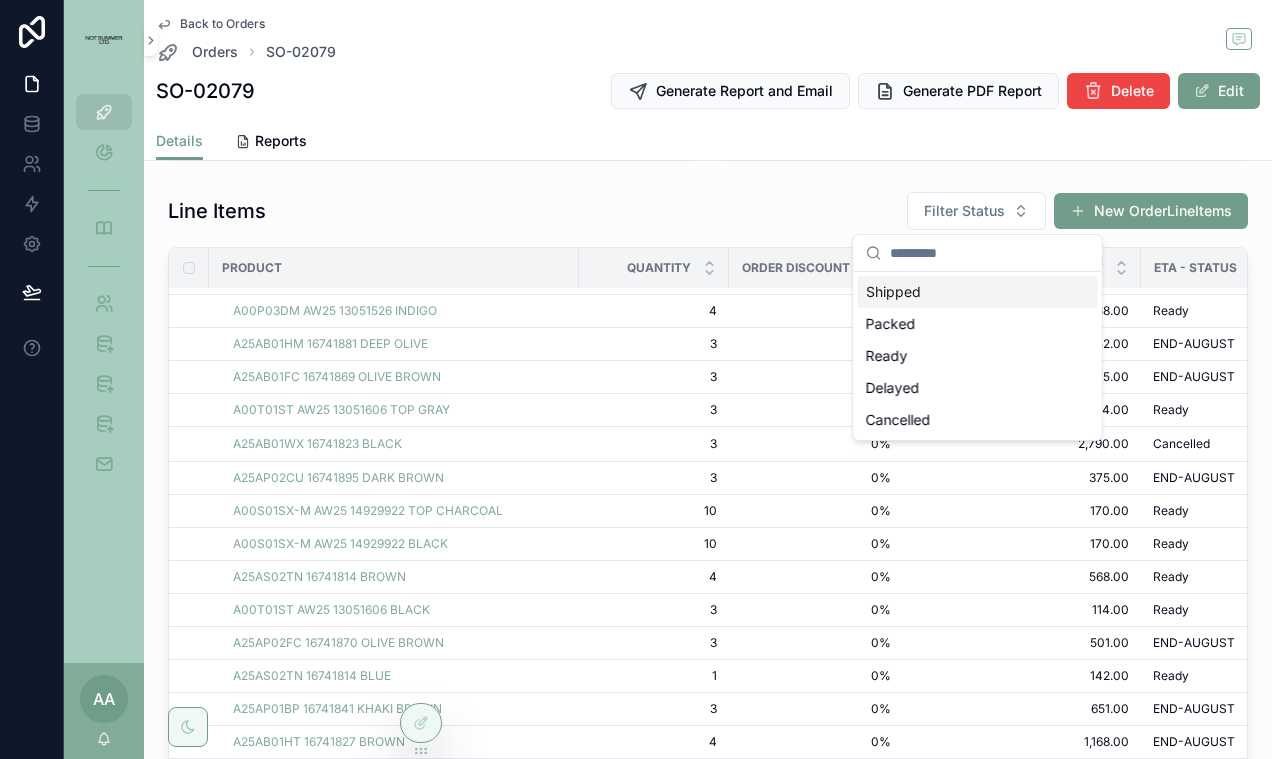 type on "********" 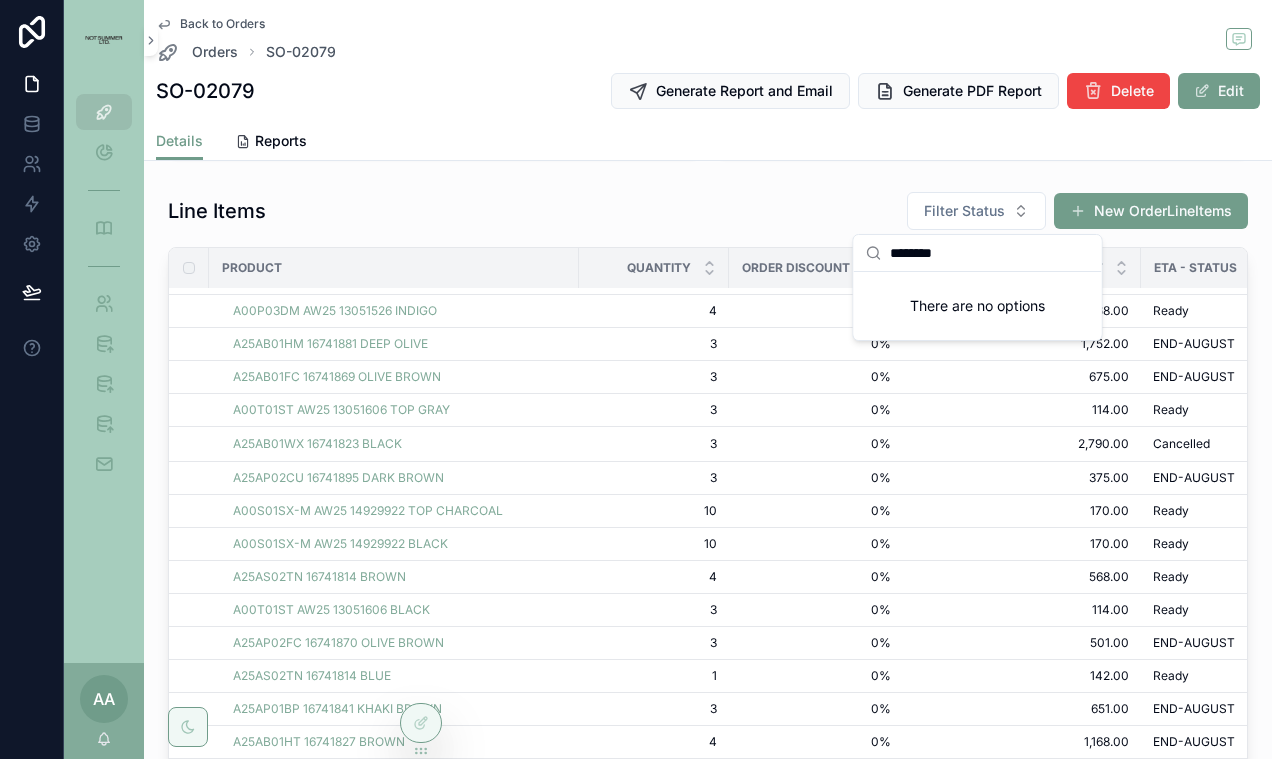 click on "********" at bounding box center (990, 253) 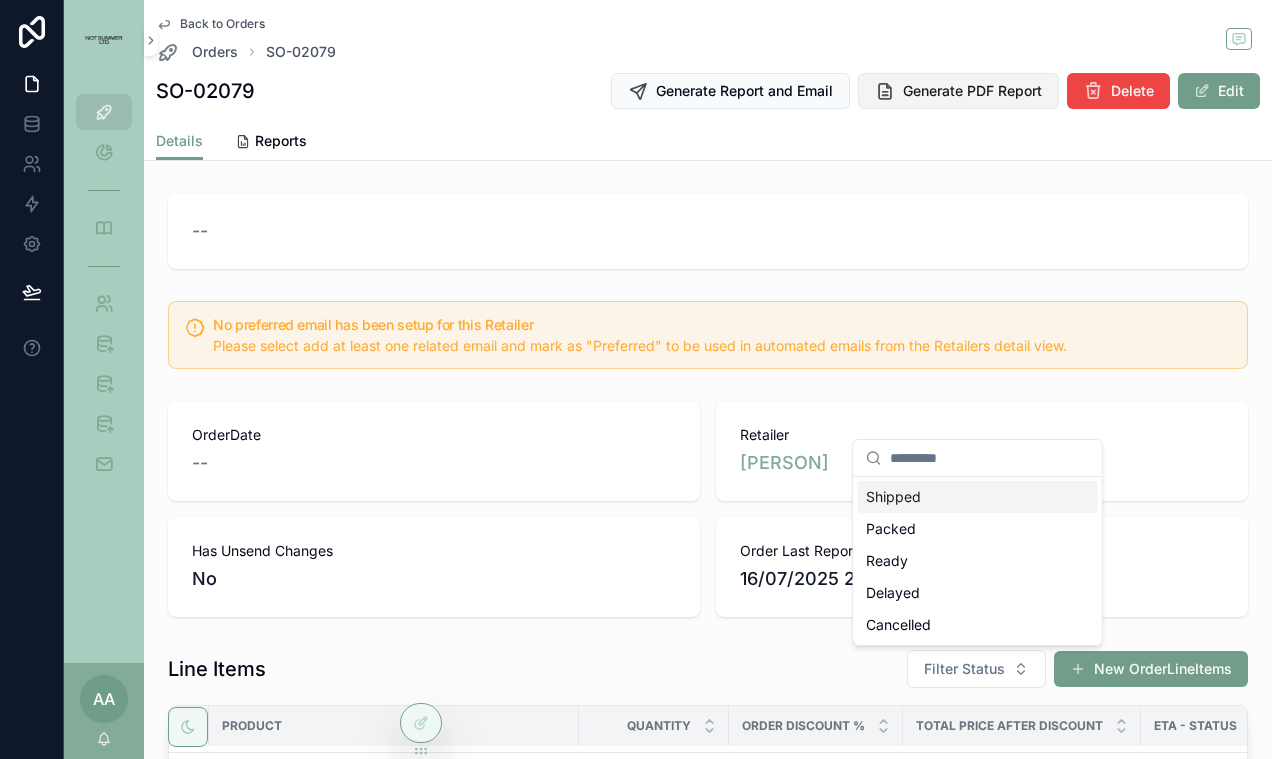 scroll, scrollTop: 389, scrollLeft: 0, axis: vertical 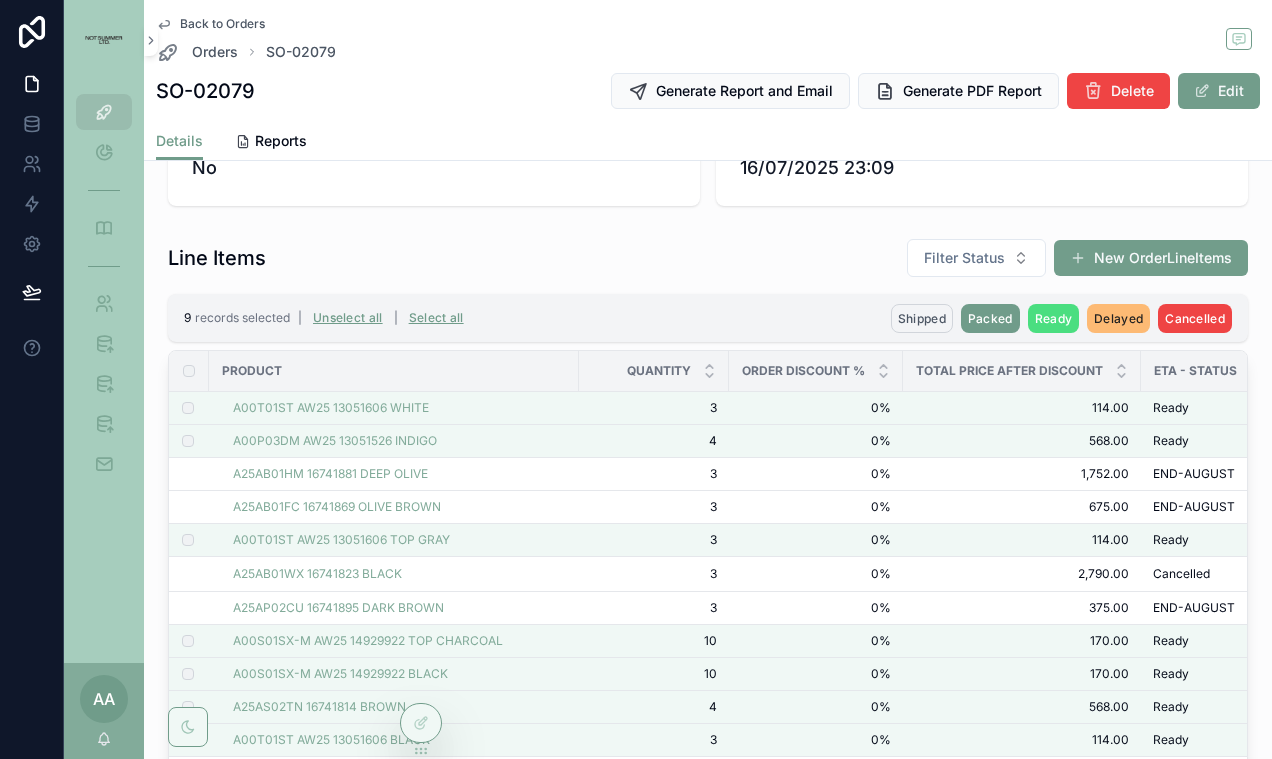 click on "Shipped" at bounding box center (922, 318) 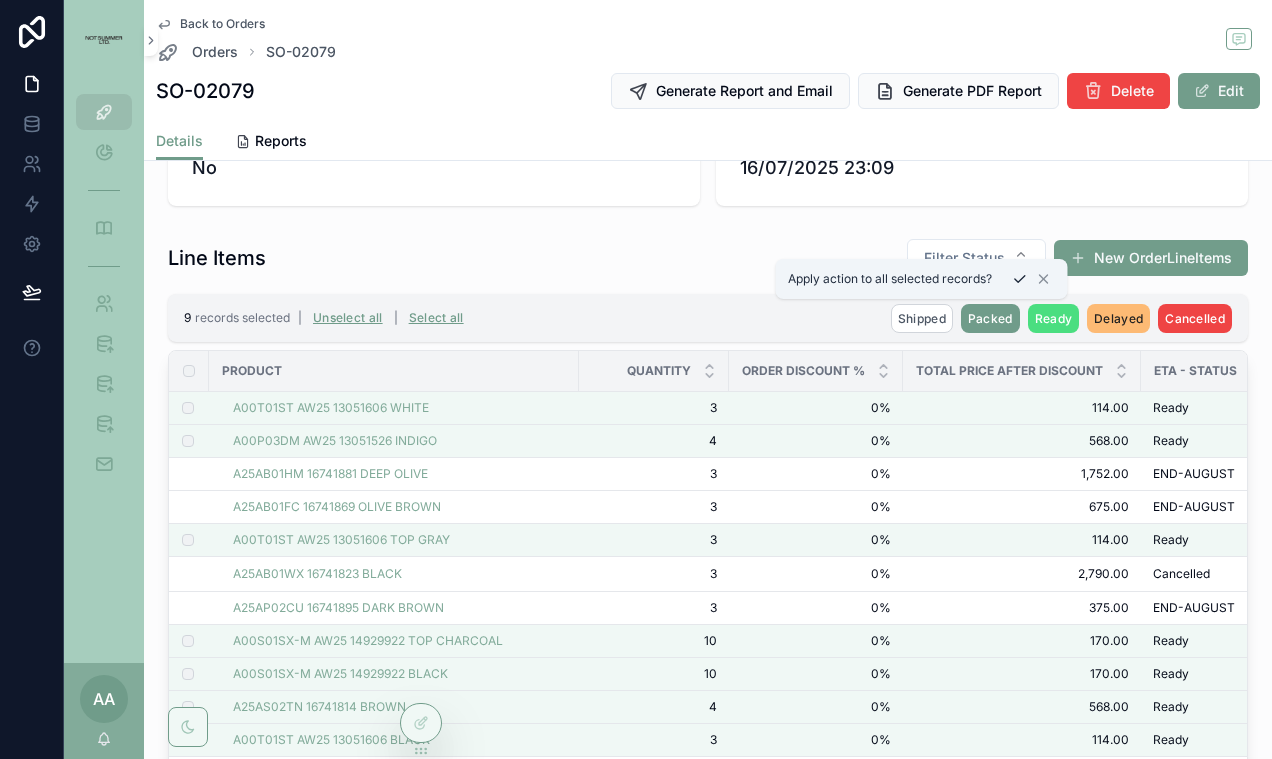 click 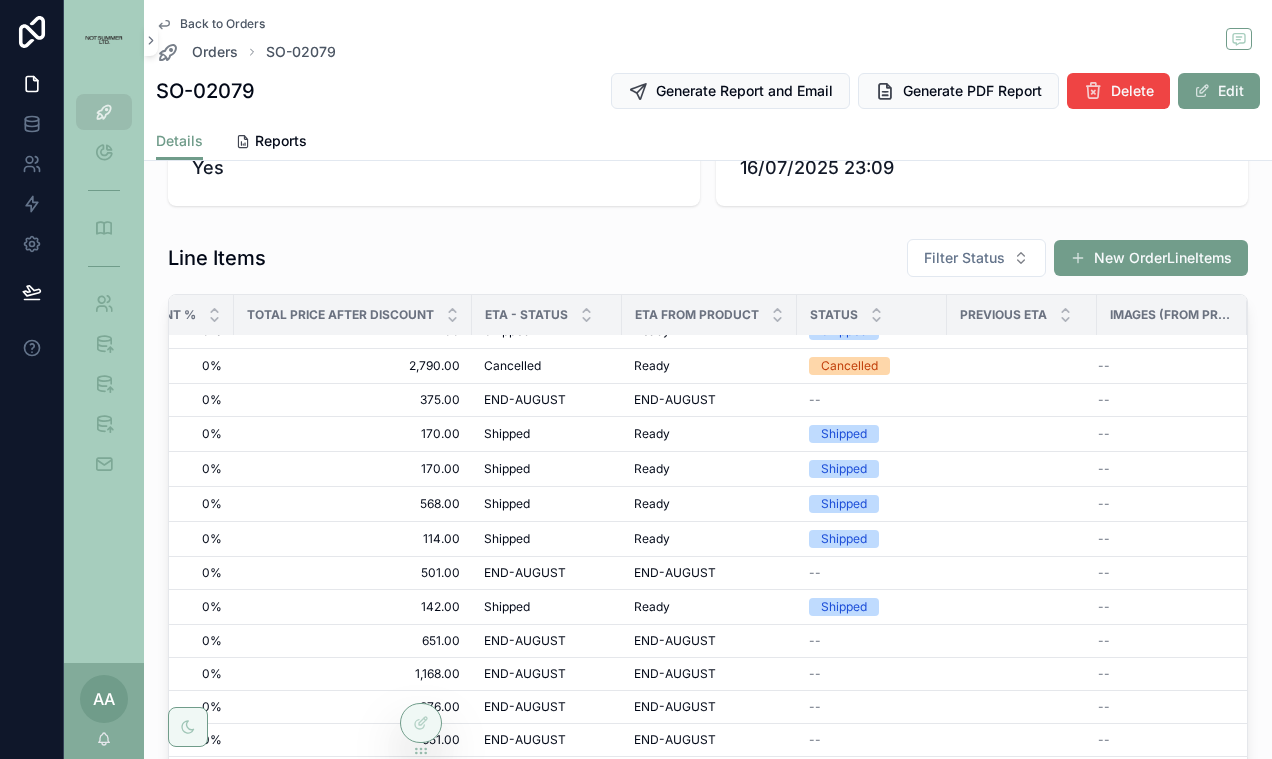 scroll, scrollTop: 0, scrollLeft: 669, axis: horizontal 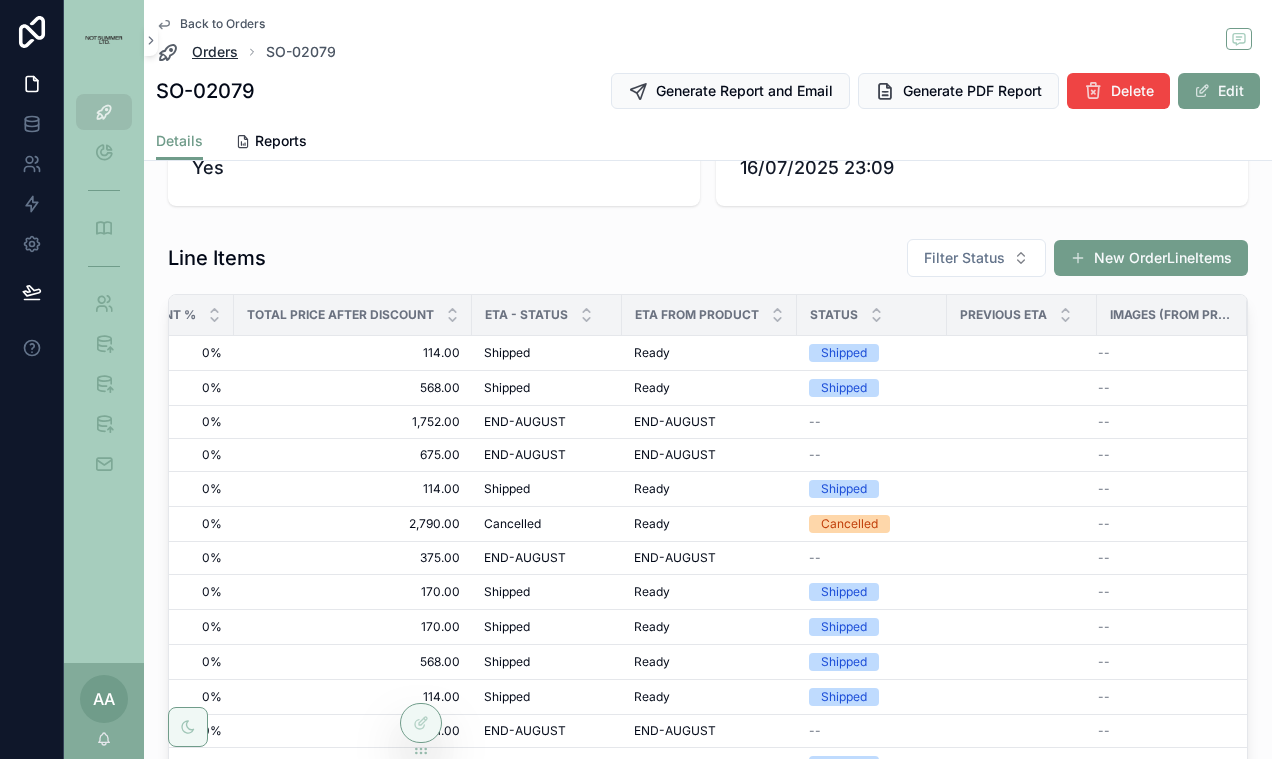 click on "Orders" at bounding box center [215, 52] 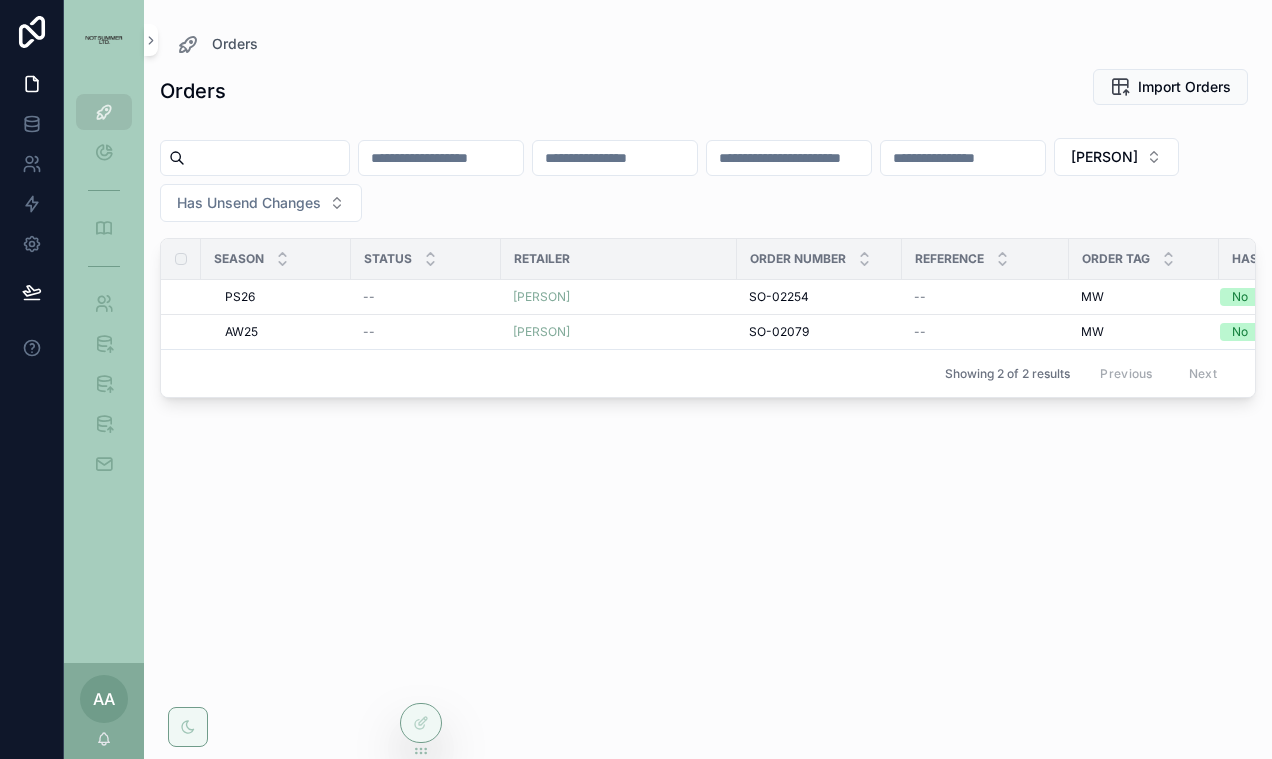 scroll, scrollTop: 0, scrollLeft: 0, axis: both 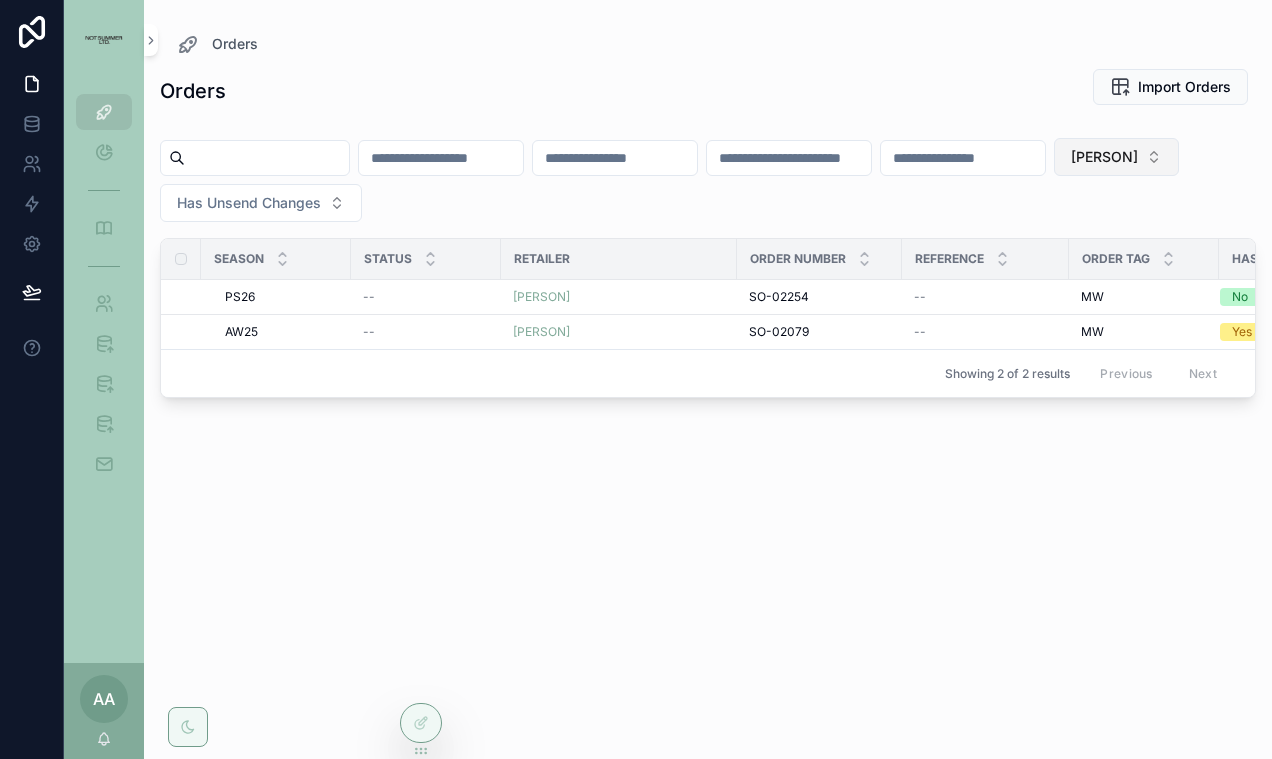click on "[PERSON]" at bounding box center (1116, 157) 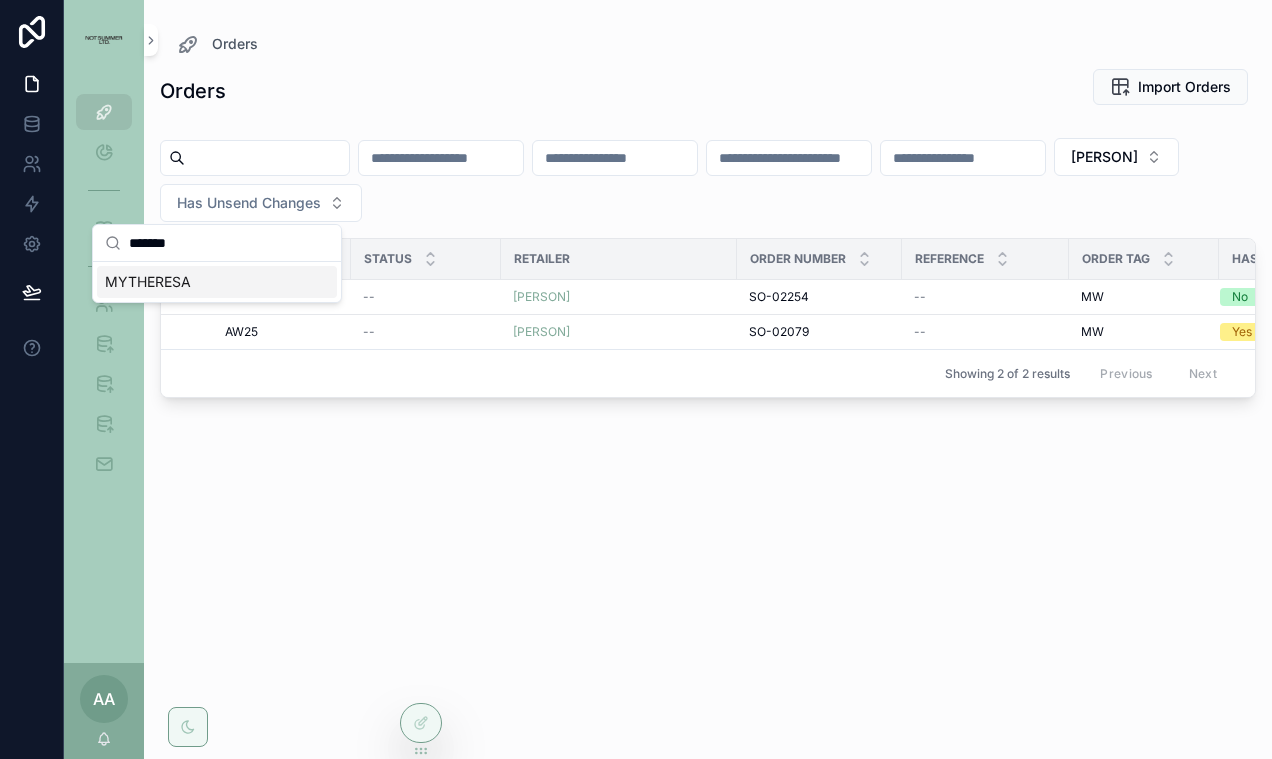 type on "*******" 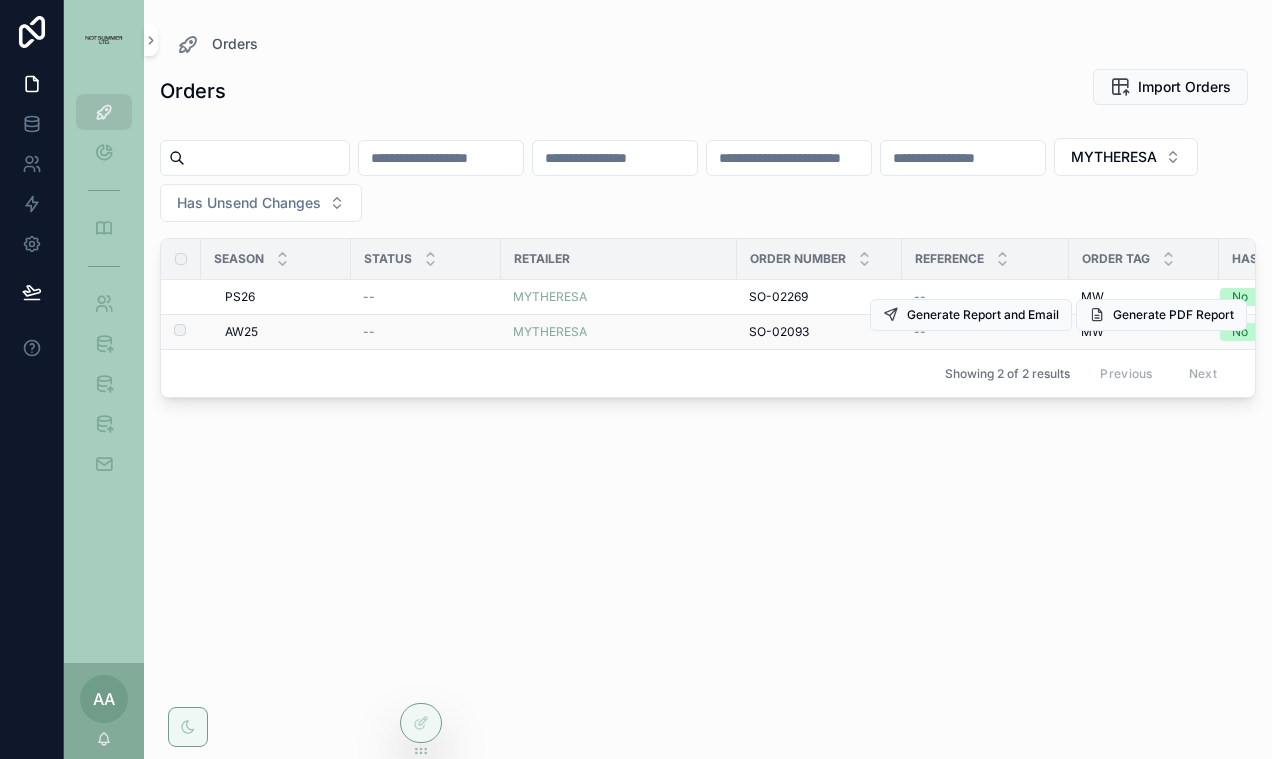 click on "AW25" at bounding box center (241, 332) 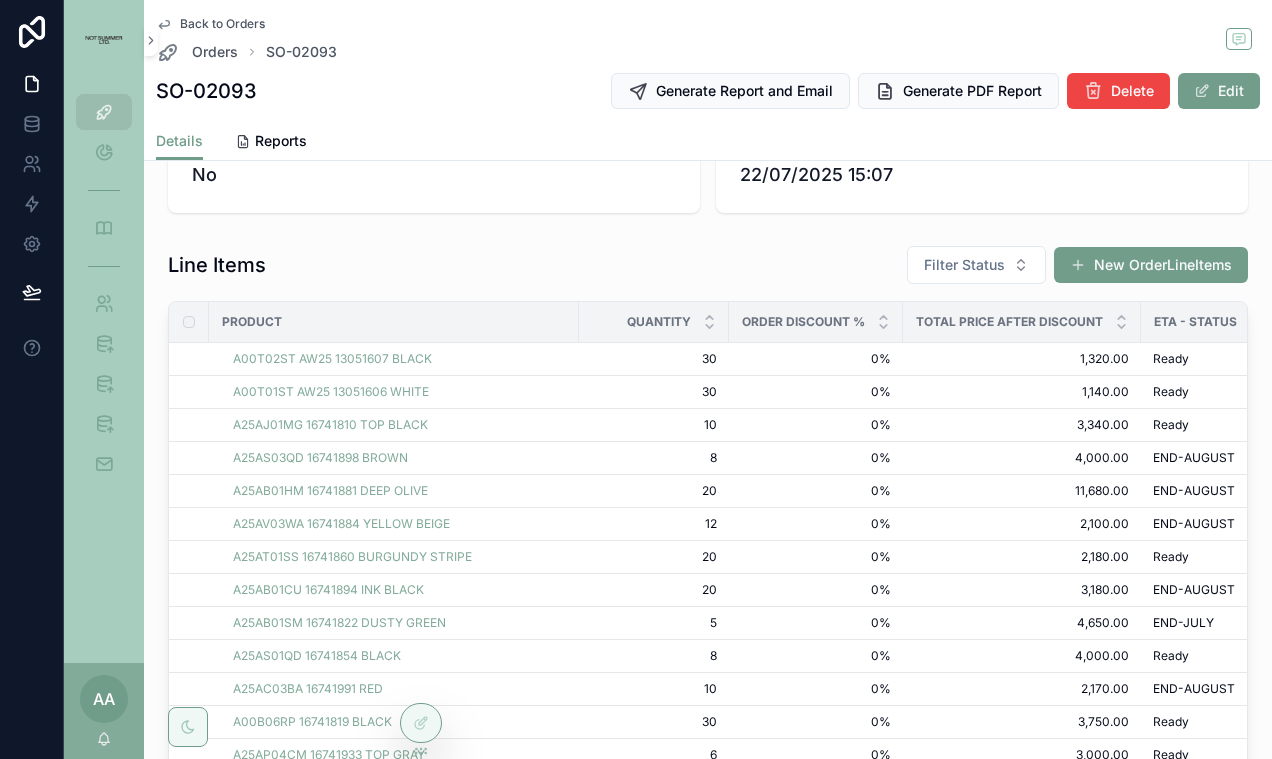 scroll, scrollTop: 534, scrollLeft: 0, axis: vertical 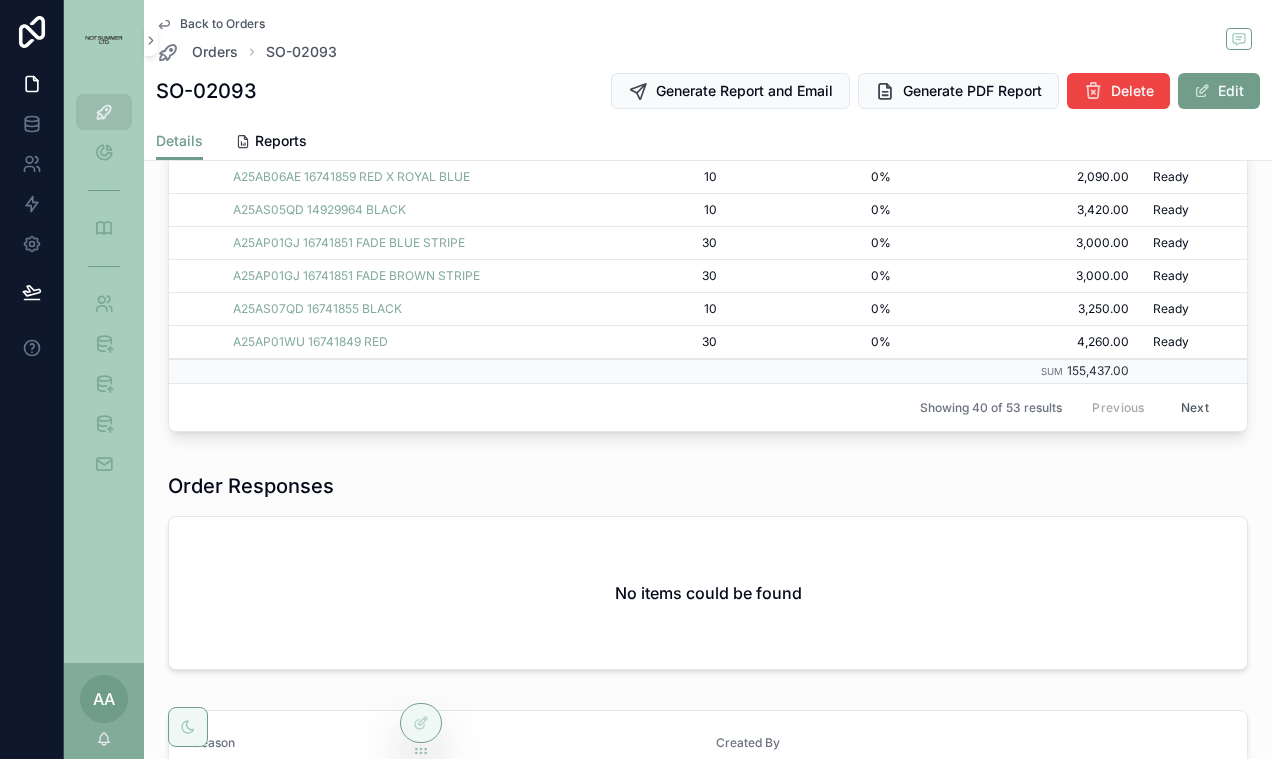 click on "Next" at bounding box center (1195, 407) 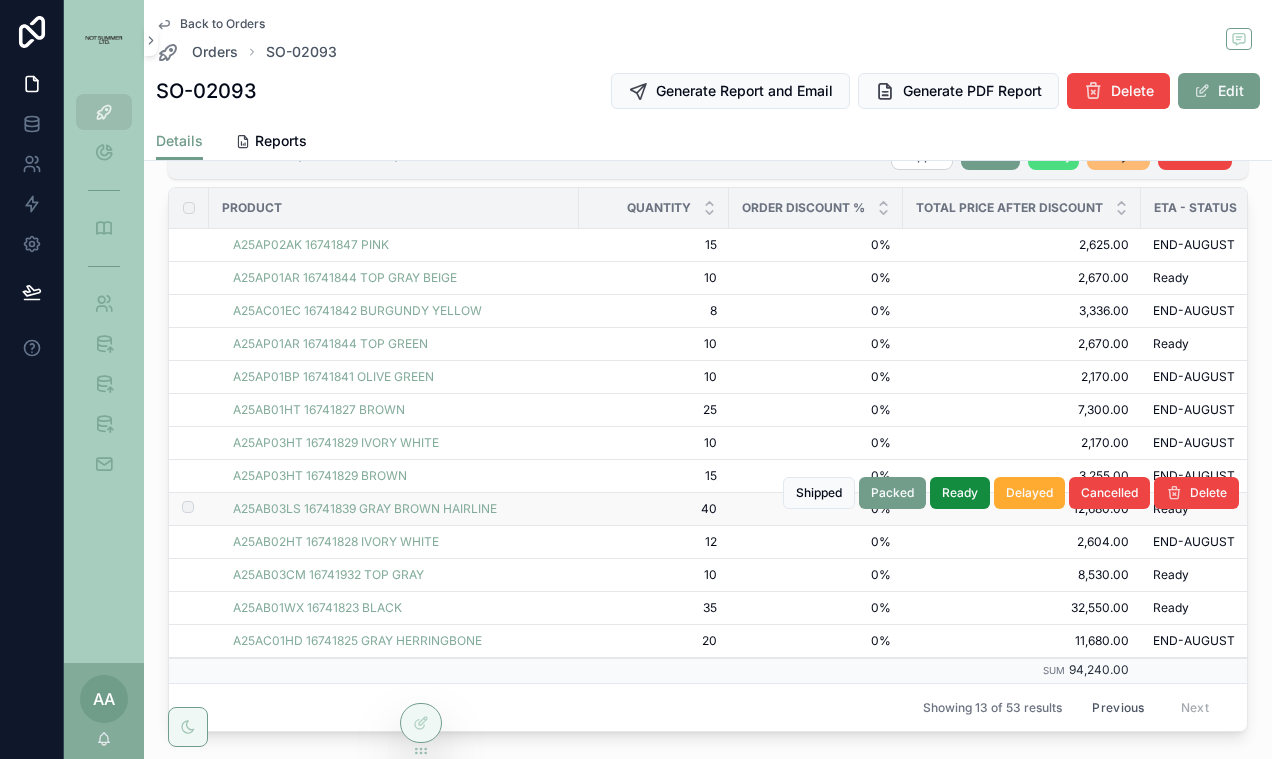 scroll, scrollTop: 588, scrollLeft: 0, axis: vertical 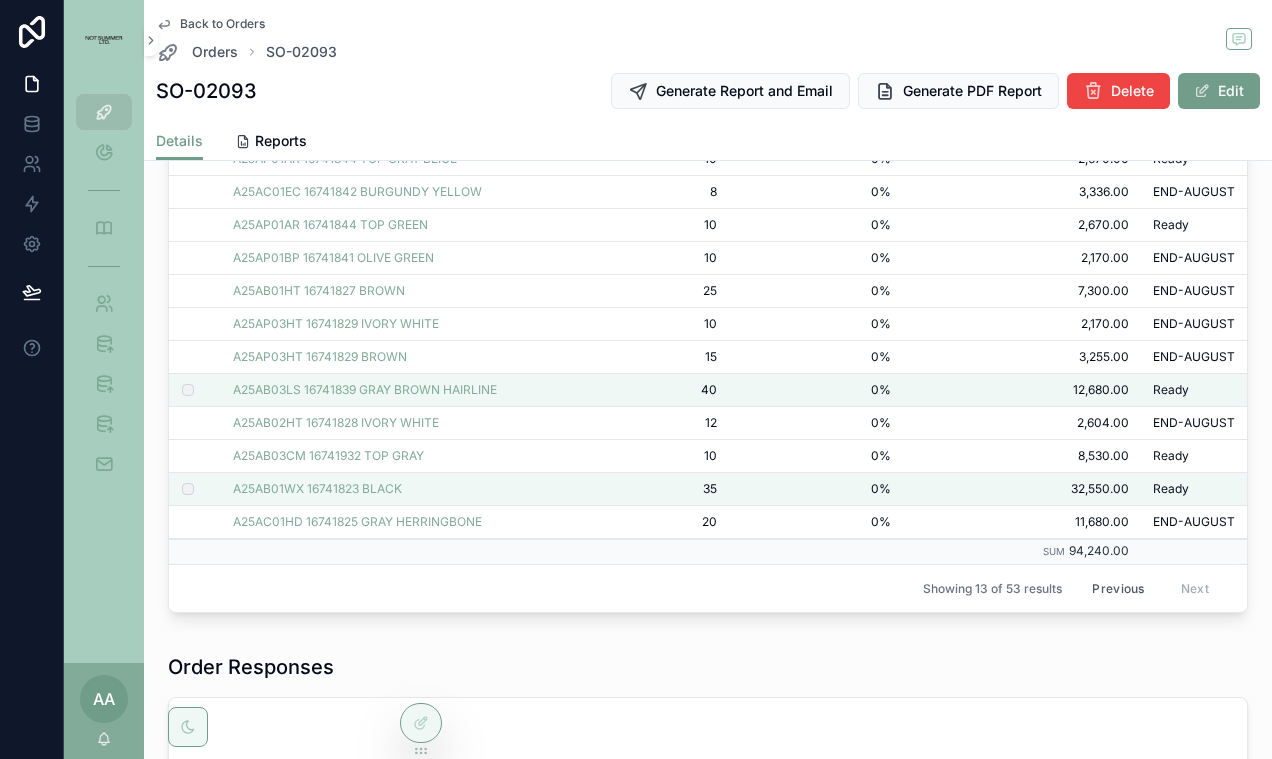 click on "Previous" at bounding box center (1118, 588) 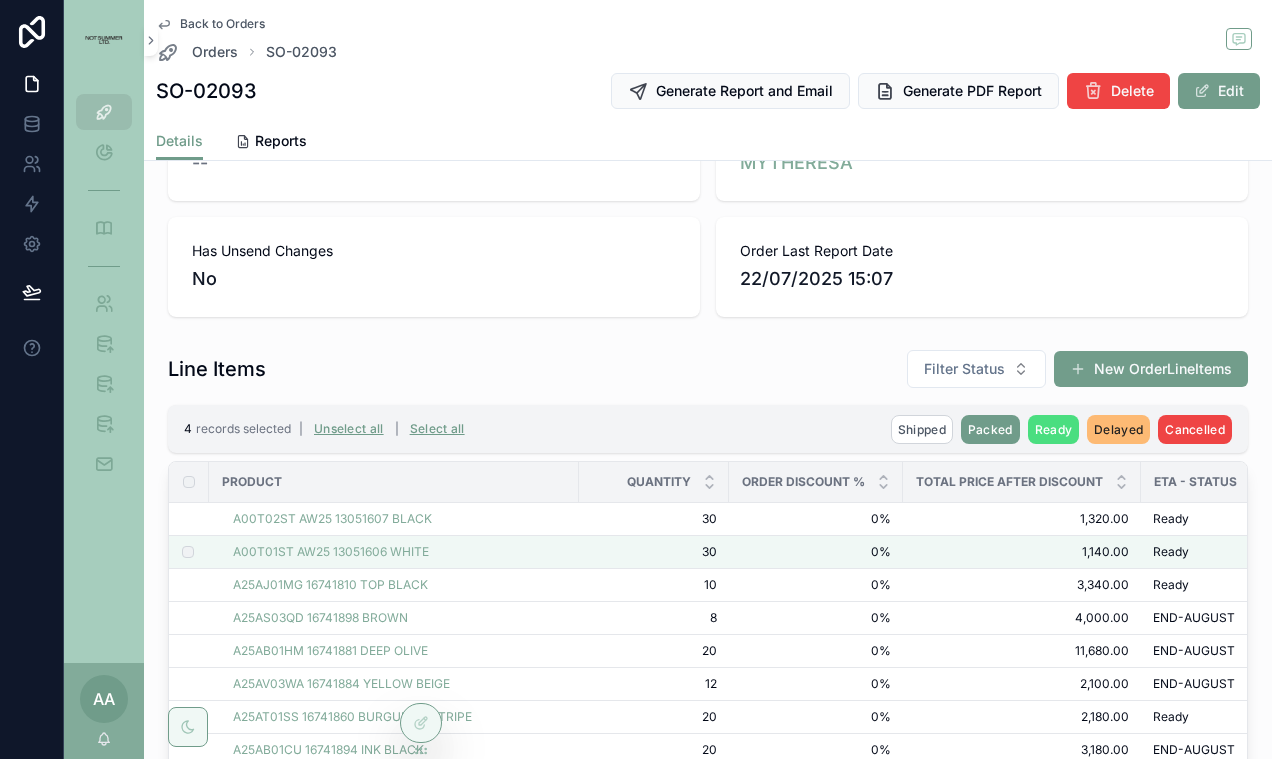 scroll, scrollTop: 290, scrollLeft: 0, axis: vertical 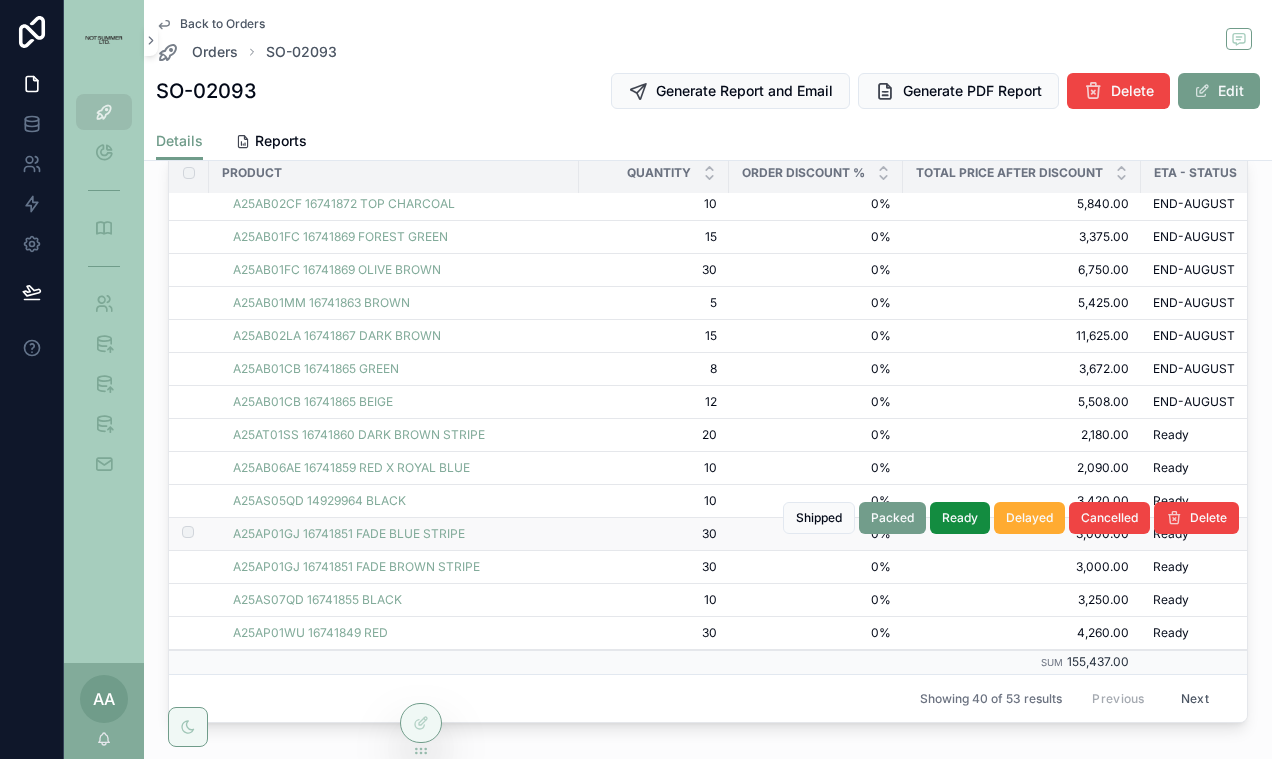 click at bounding box center [176, 534] 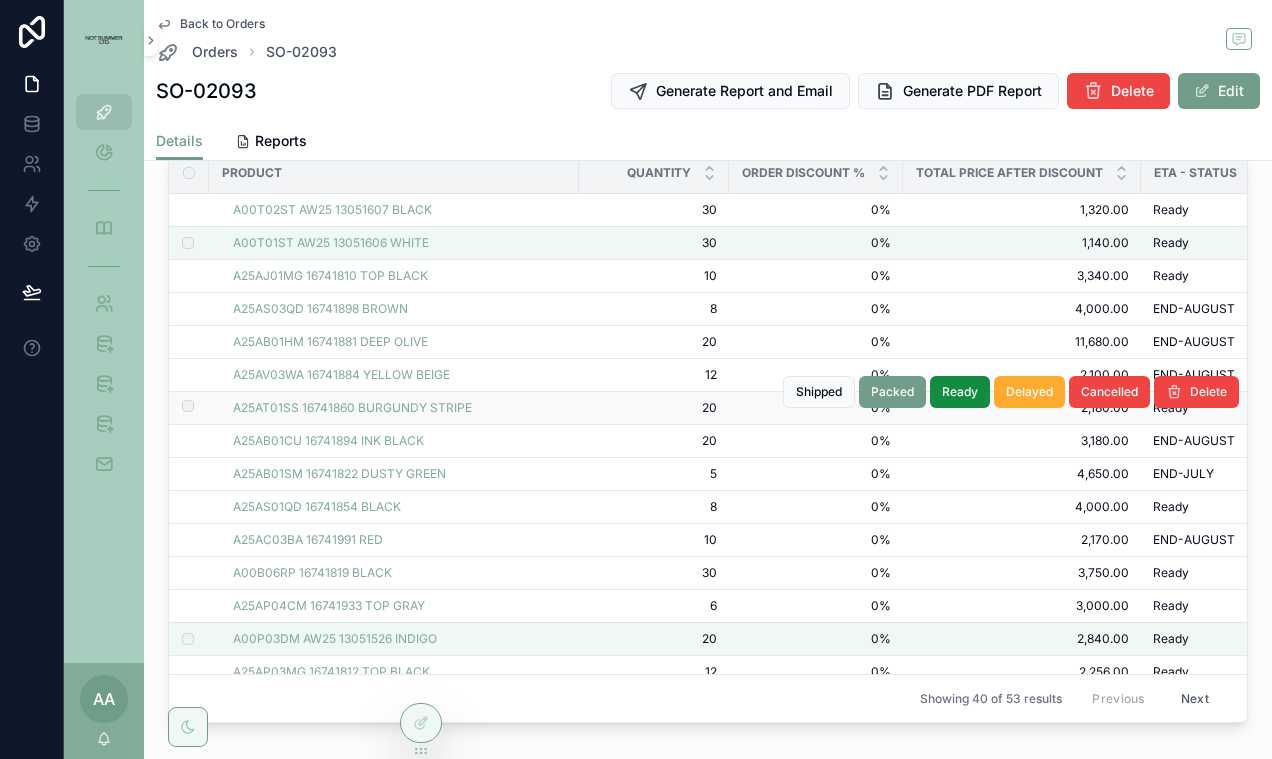 scroll, scrollTop: 291, scrollLeft: 0, axis: vertical 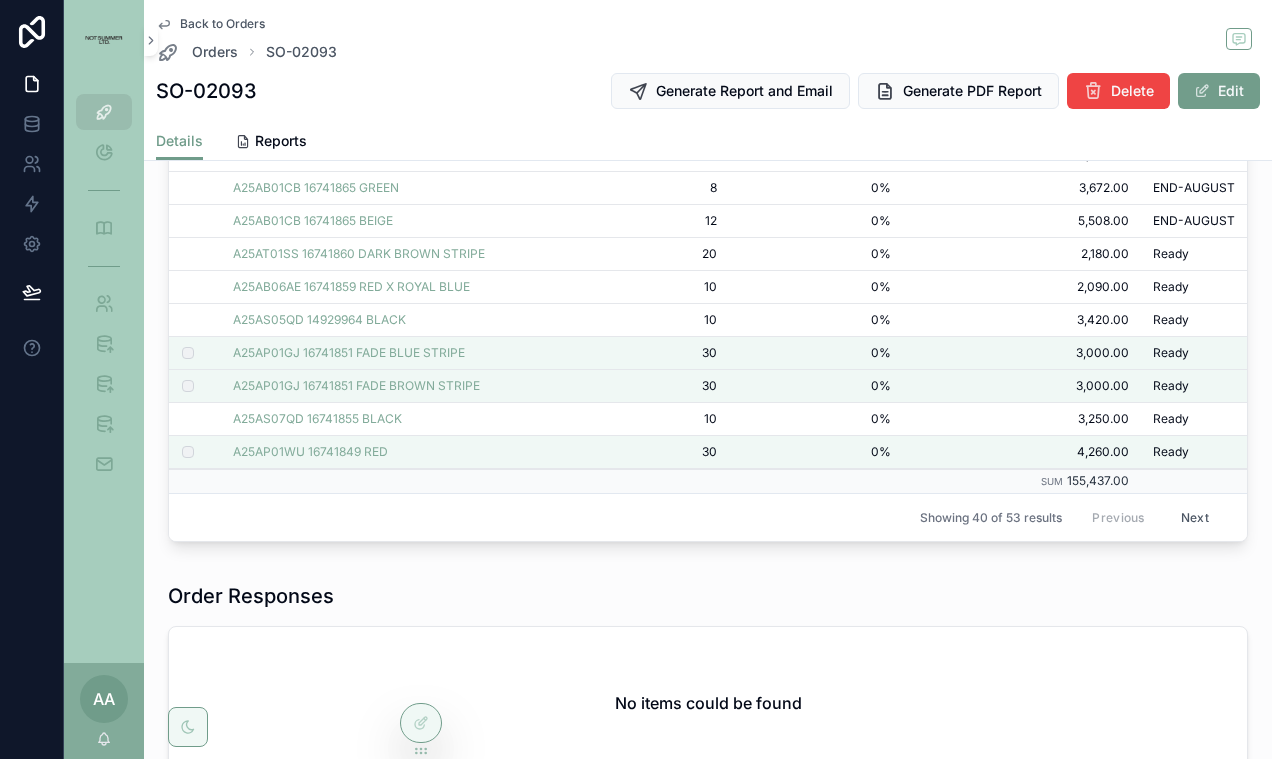 click on "Next" at bounding box center (1195, 517) 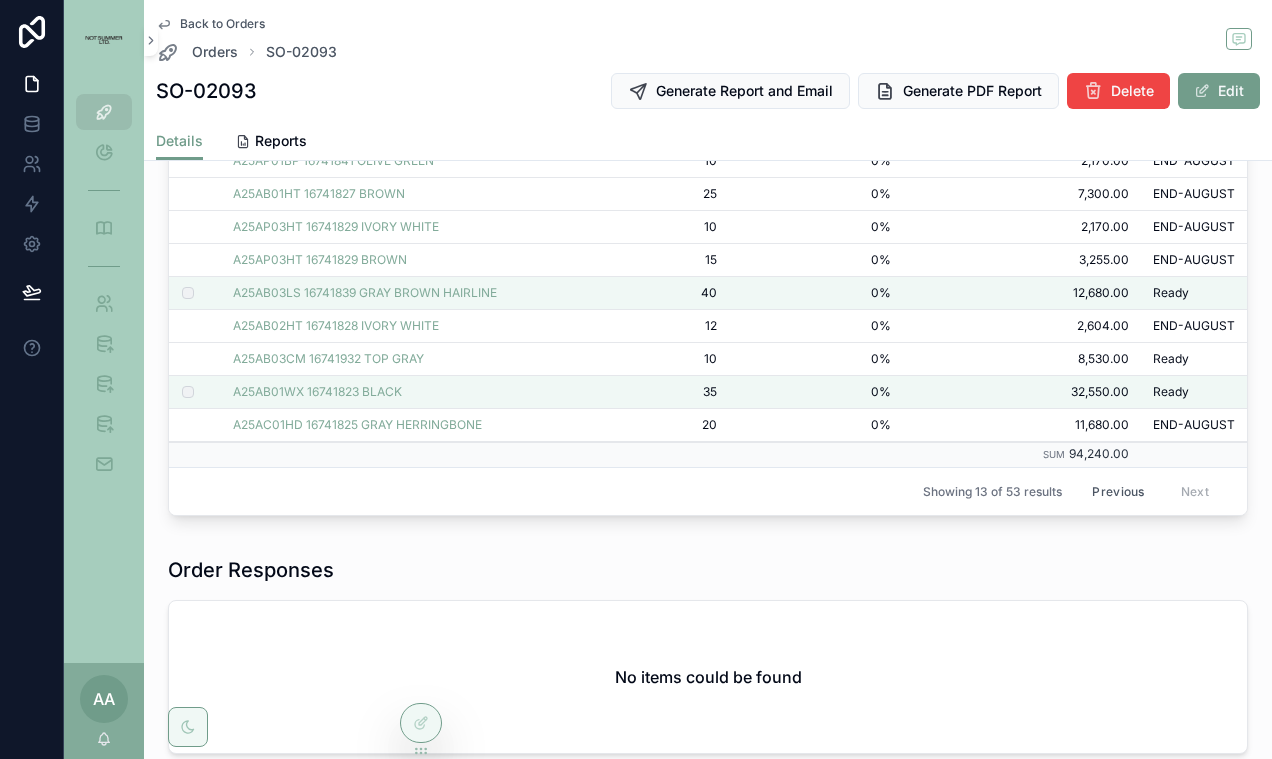 scroll, scrollTop: 0, scrollLeft: 0, axis: both 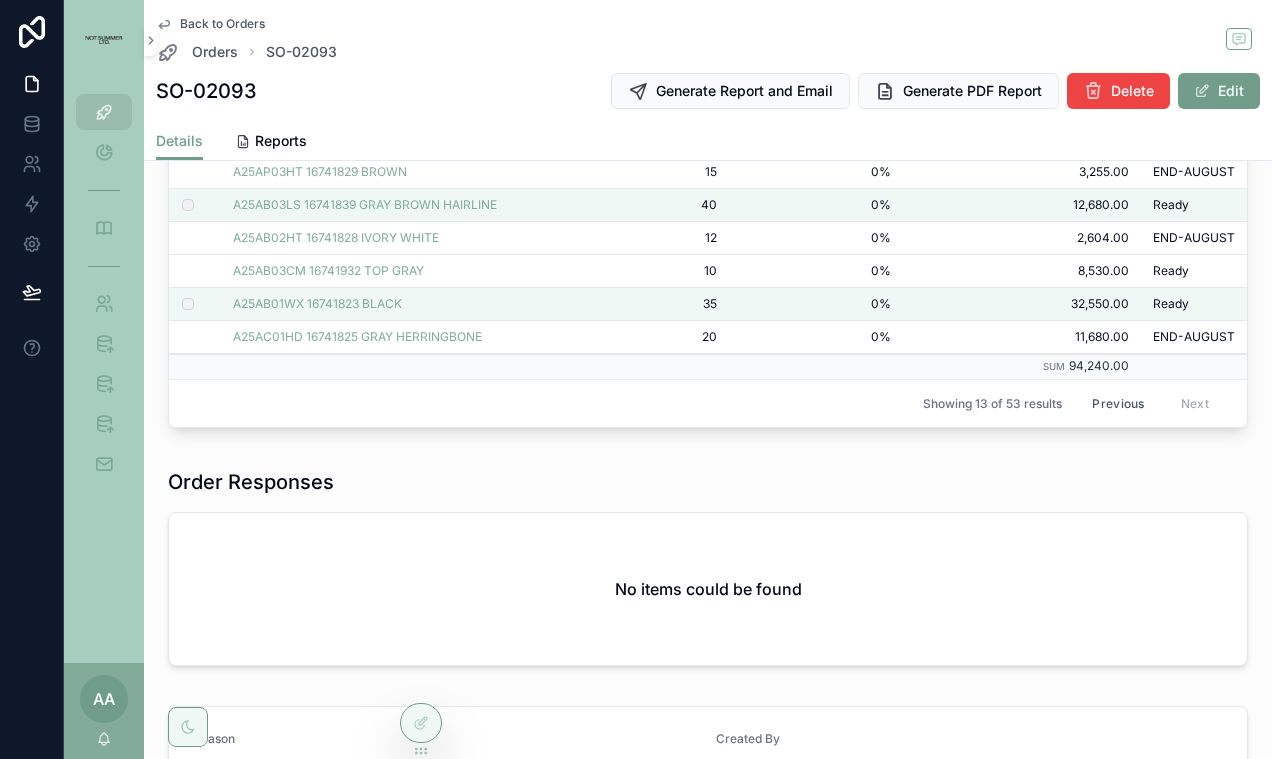 click on "Previous" at bounding box center [1118, 403] 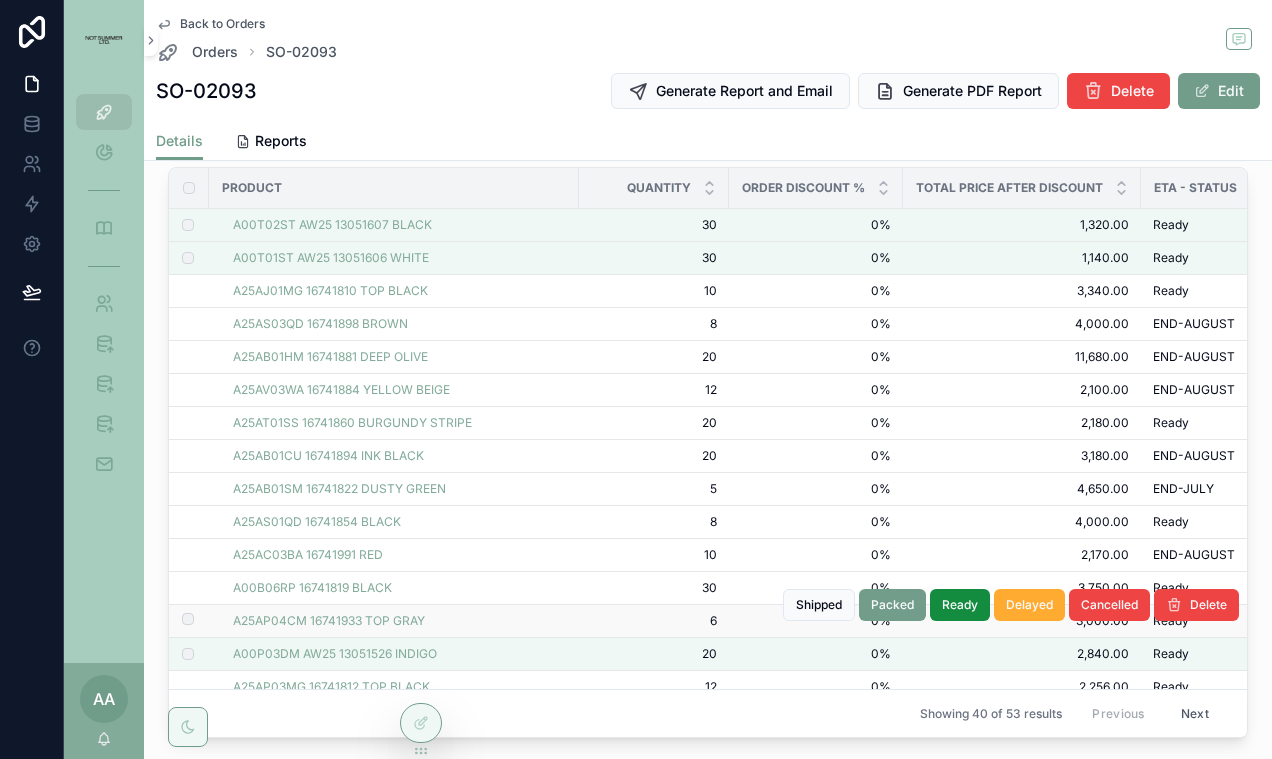 scroll, scrollTop: 560, scrollLeft: 0, axis: vertical 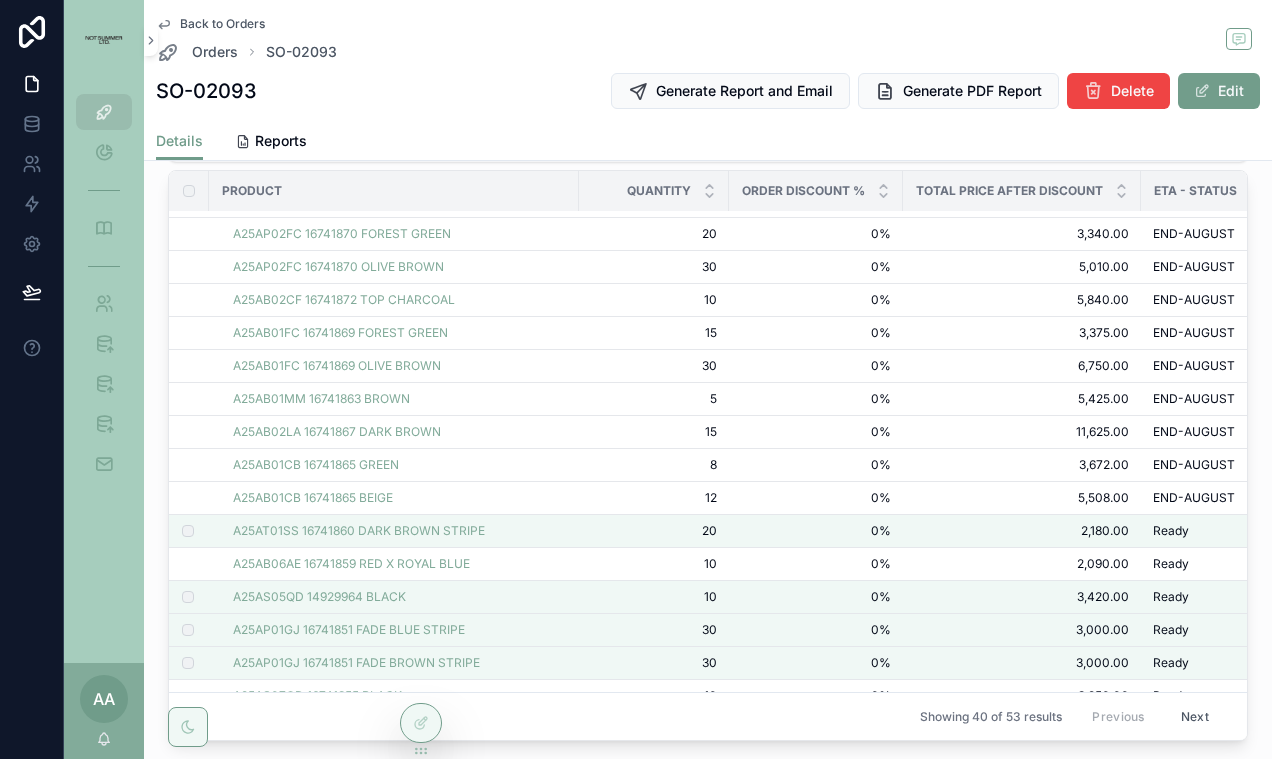 click on "Next" at bounding box center [1195, 716] 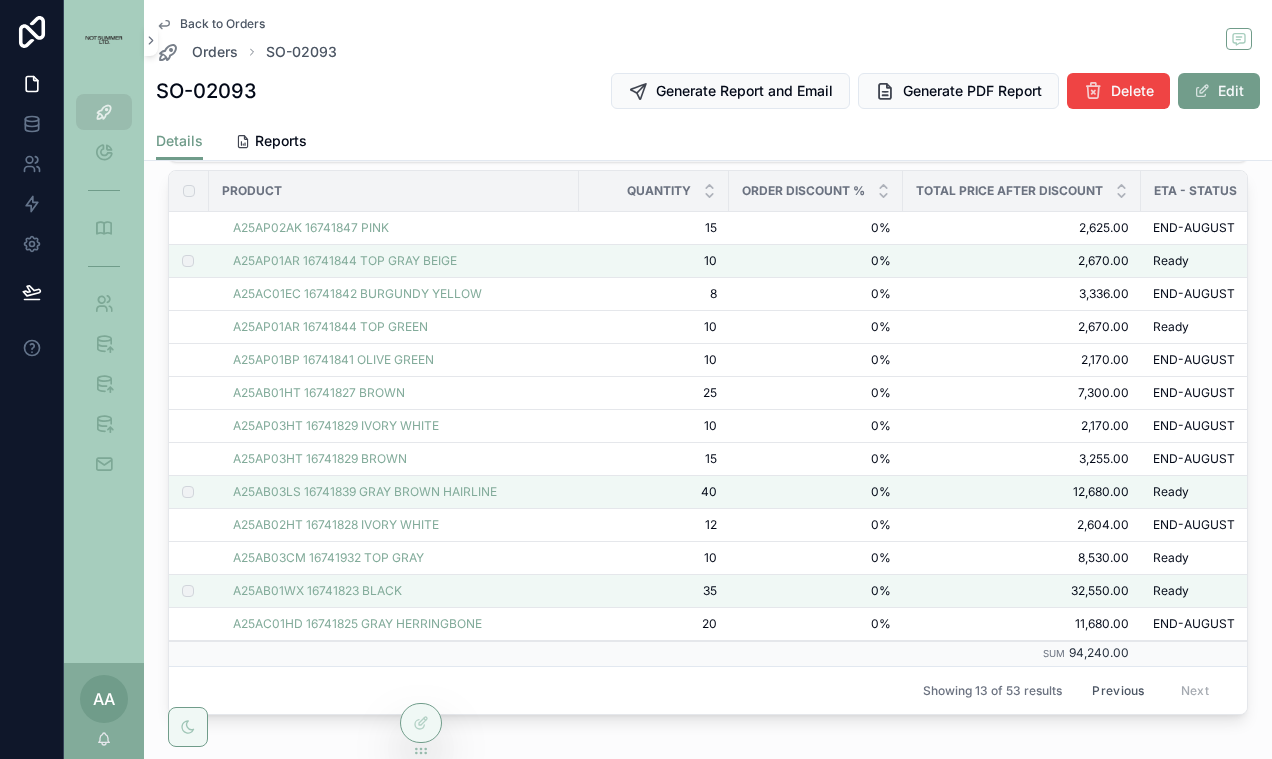 scroll, scrollTop: 0, scrollLeft: 0, axis: both 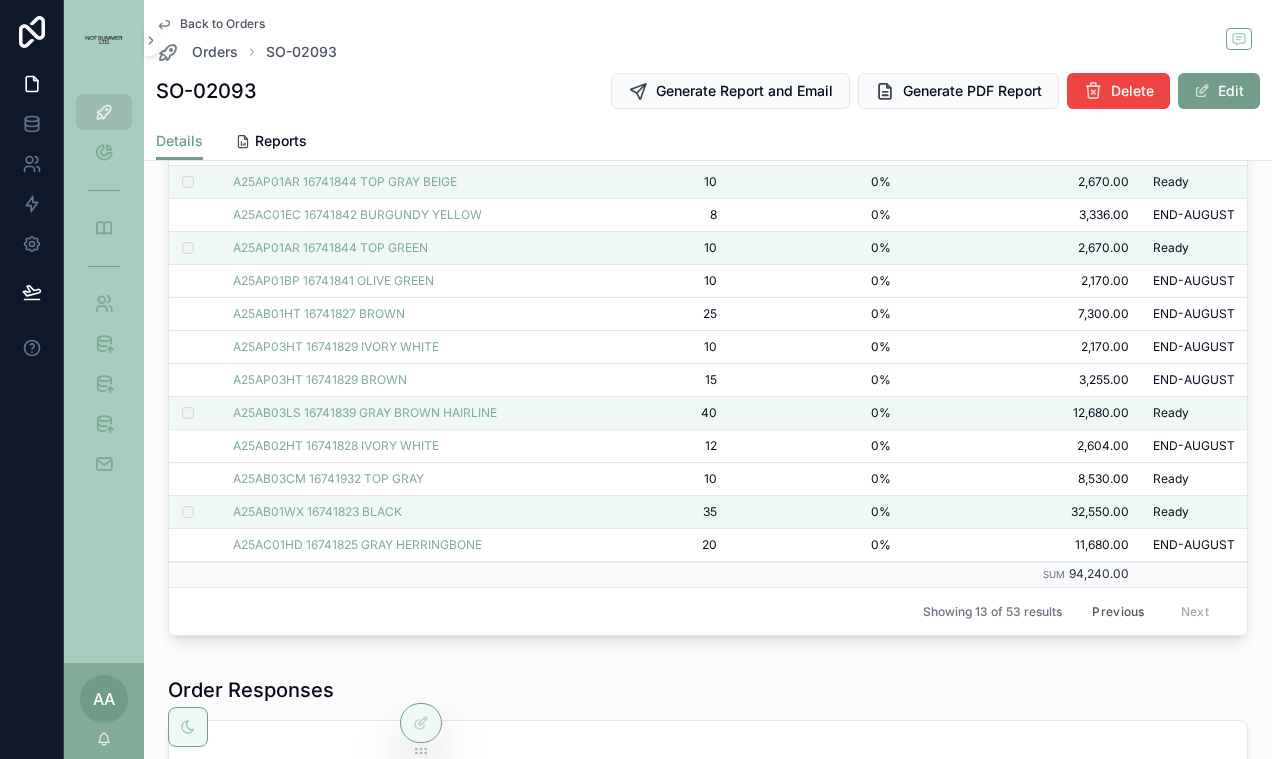 click on "Previous" at bounding box center [1118, 611] 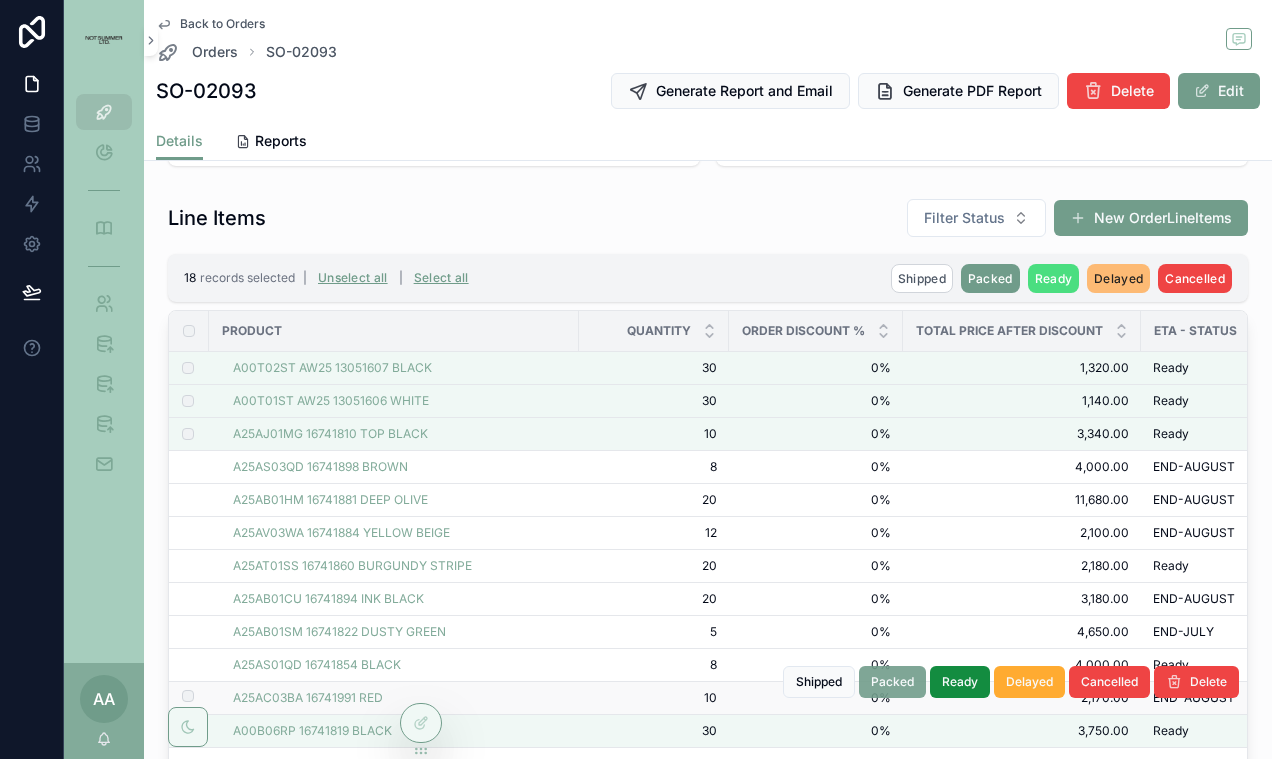 scroll, scrollTop: 346, scrollLeft: 0, axis: vertical 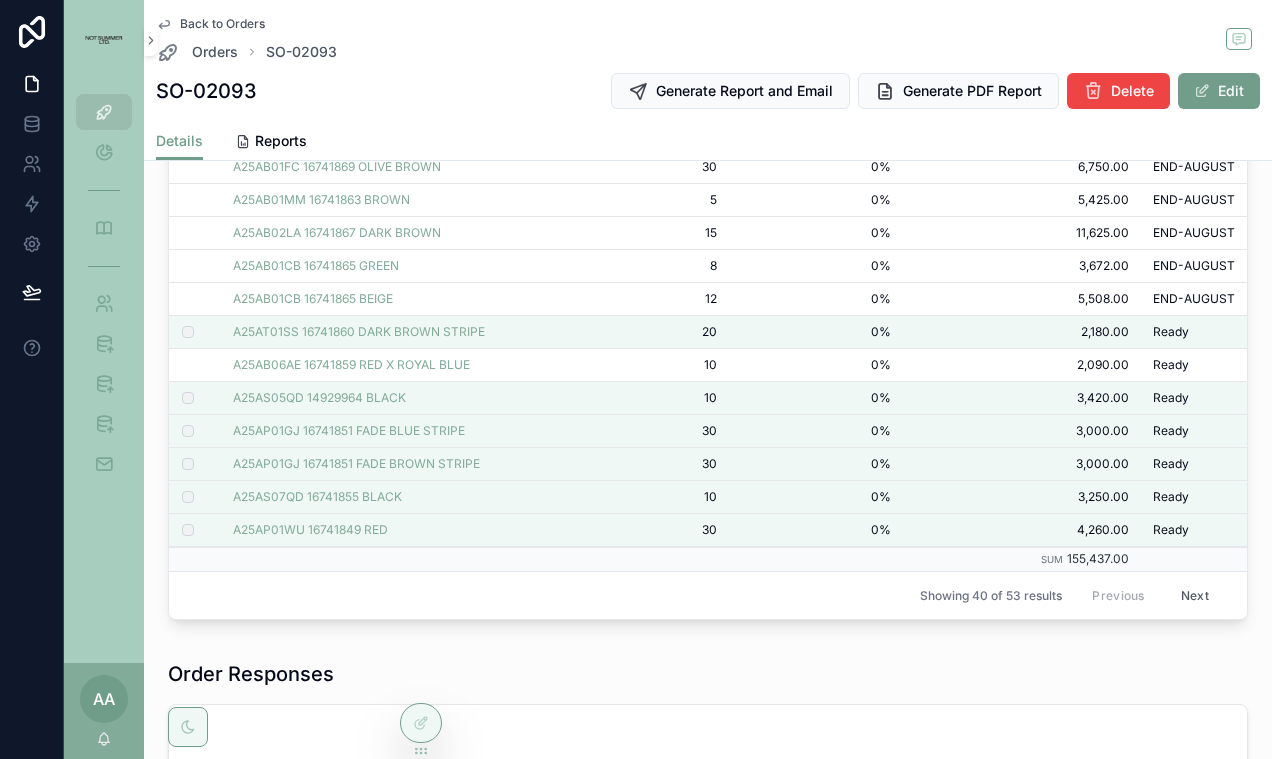 click on "Next" at bounding box center (1195, 595) 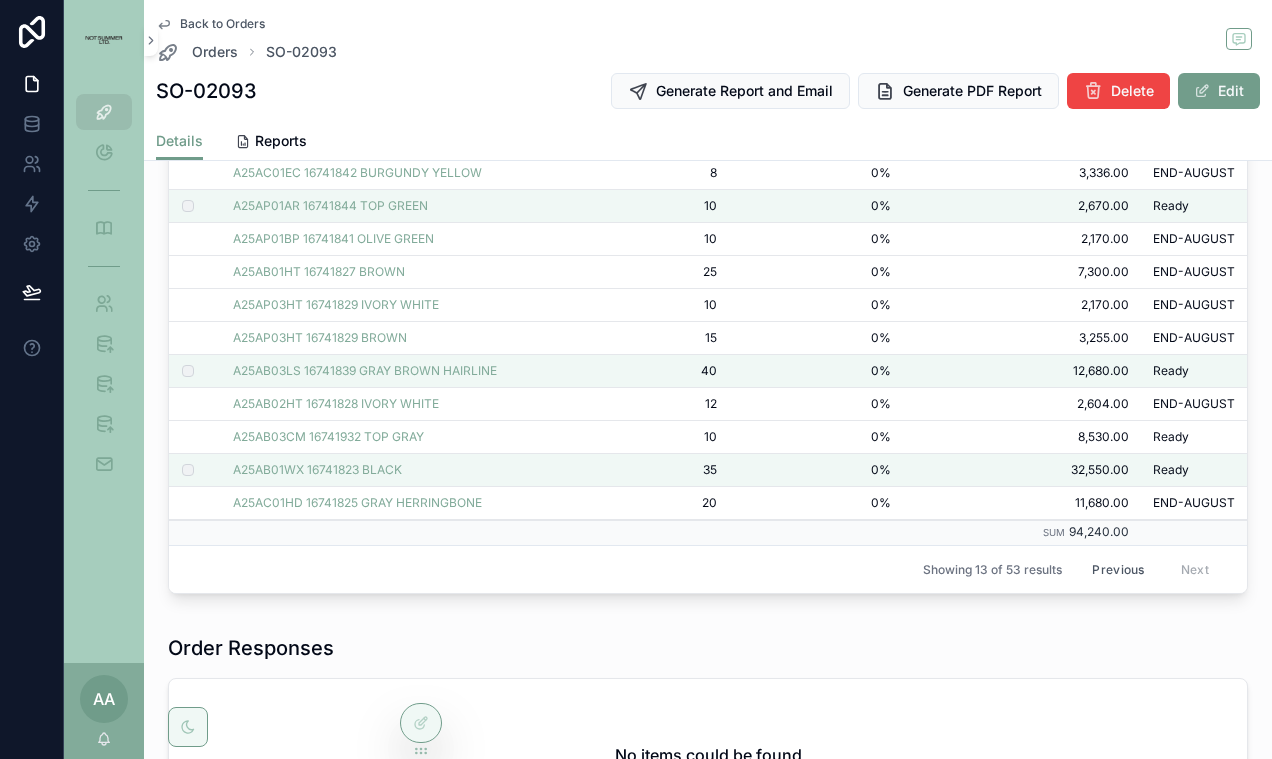 scroll, scrollTop: 0, scrollLeft: 0, axis: both 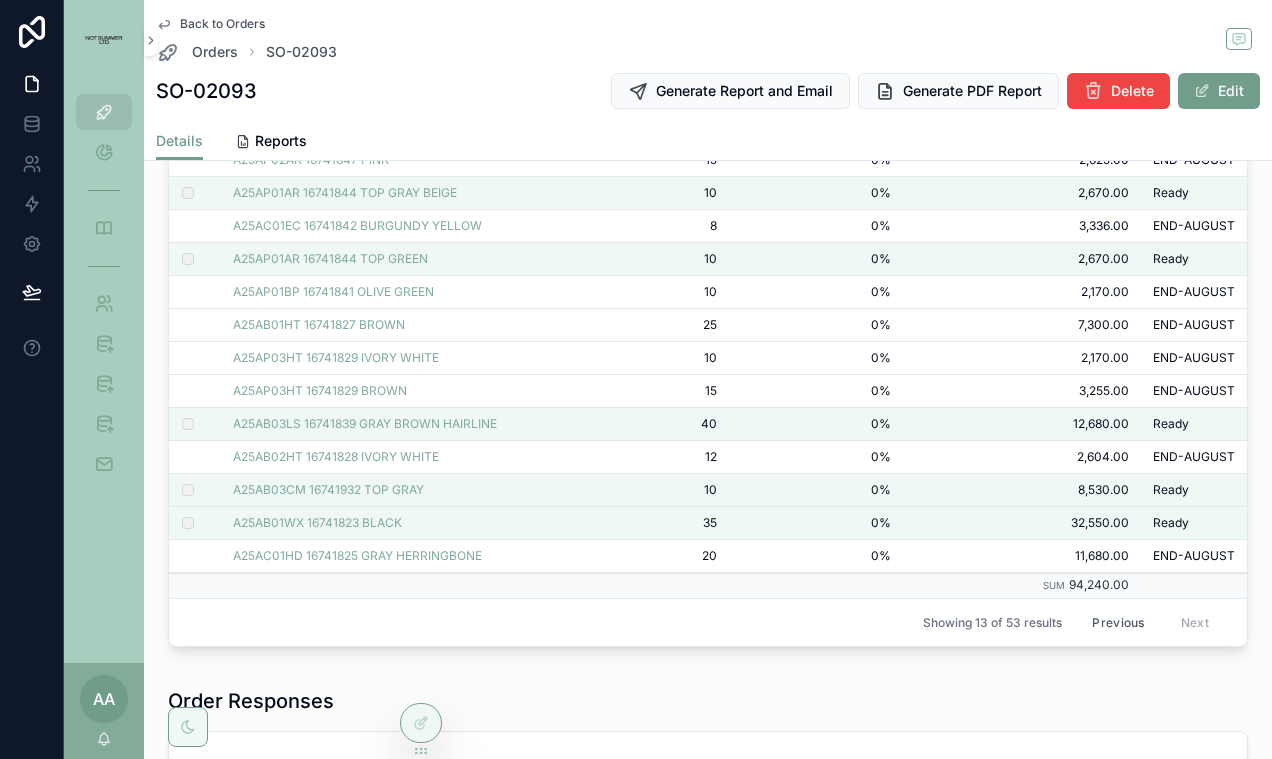 click on "Previous" at bounding box center [1118, 622] 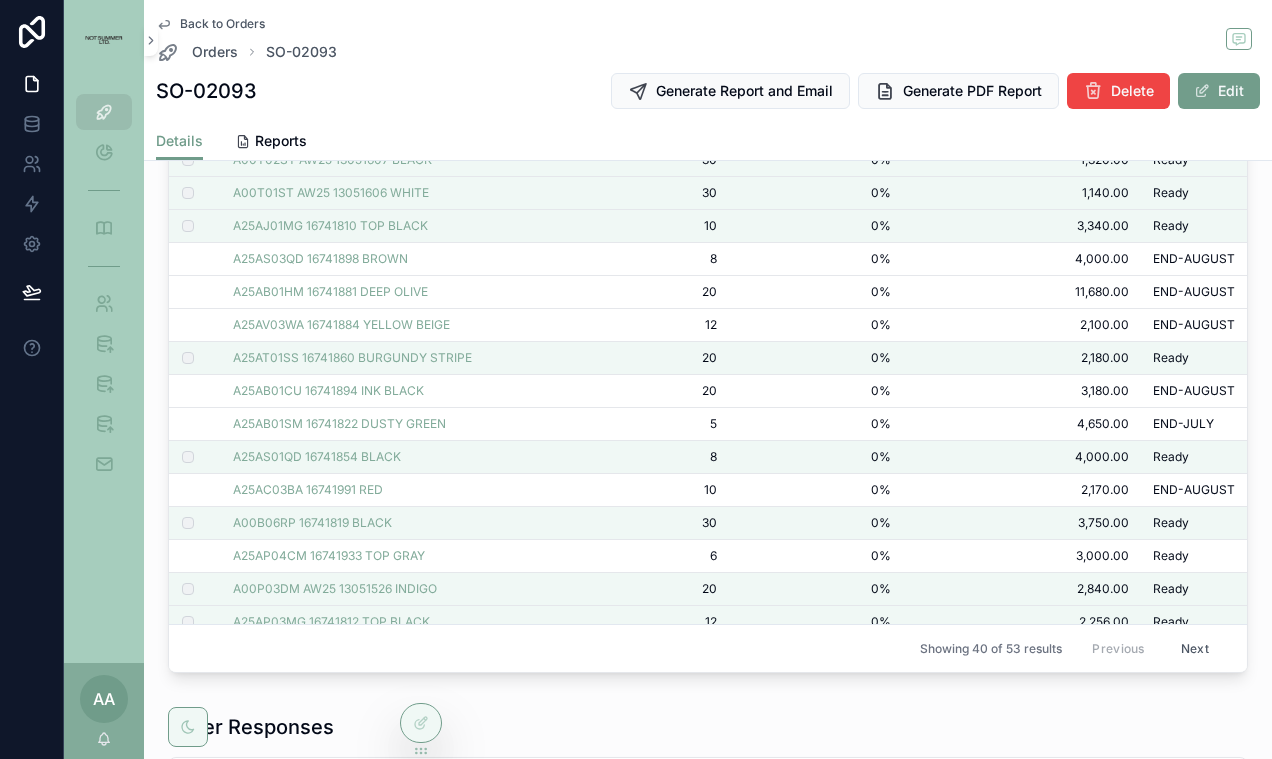 scroll, scrollTop: 300, scrollLeft: 0, axis: vertical 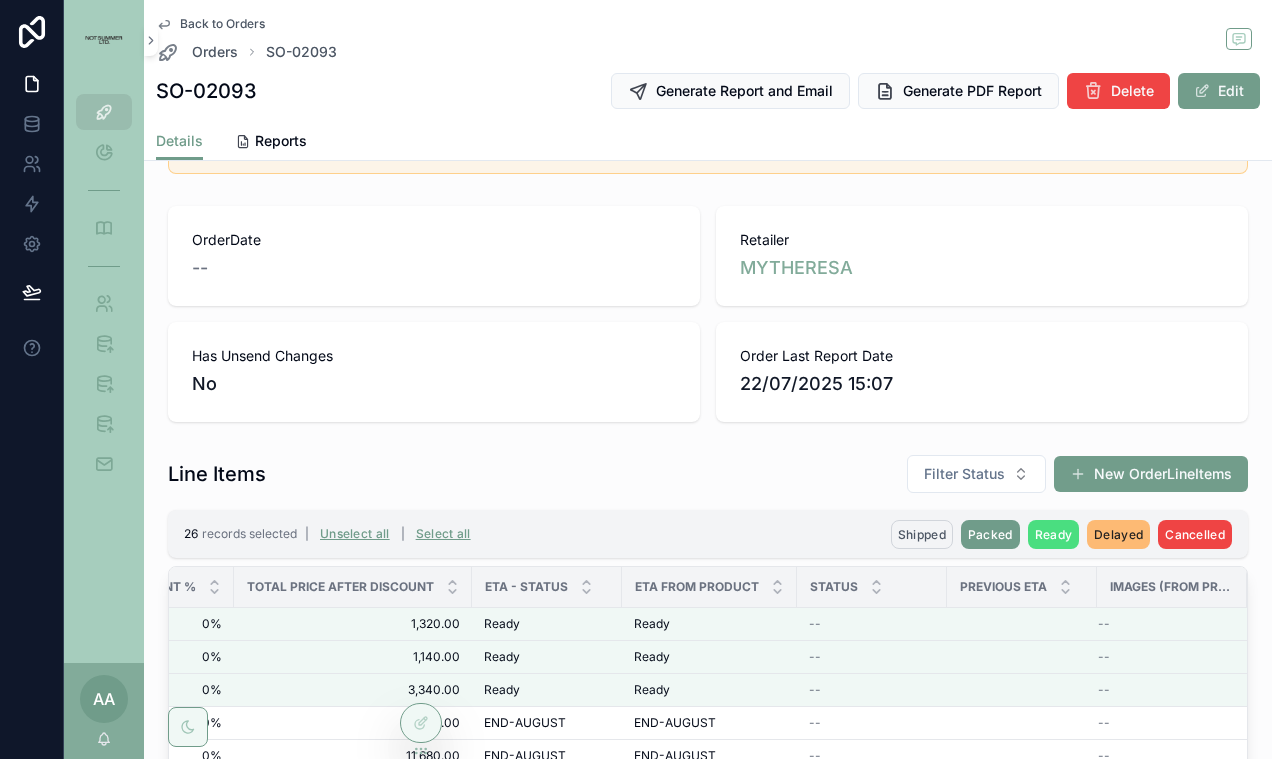 click on "Shipped" at bounding box center (922, 534) 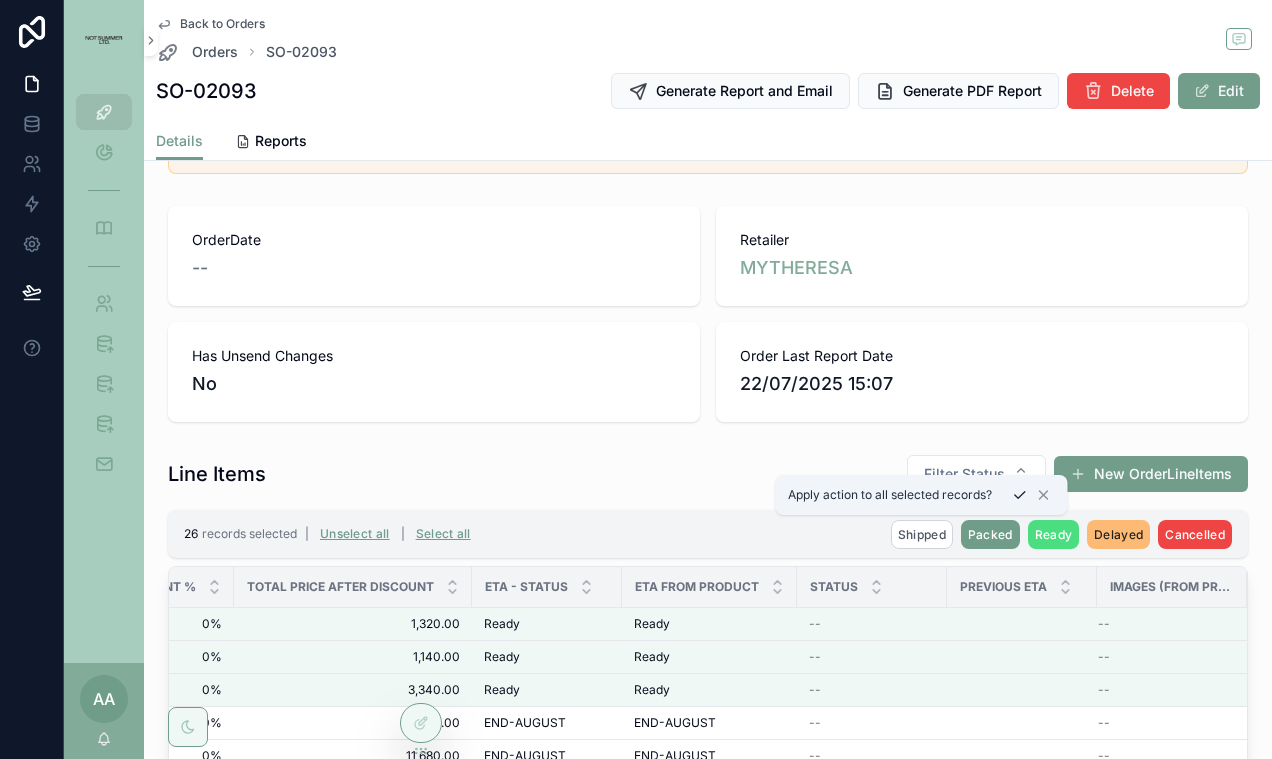 click 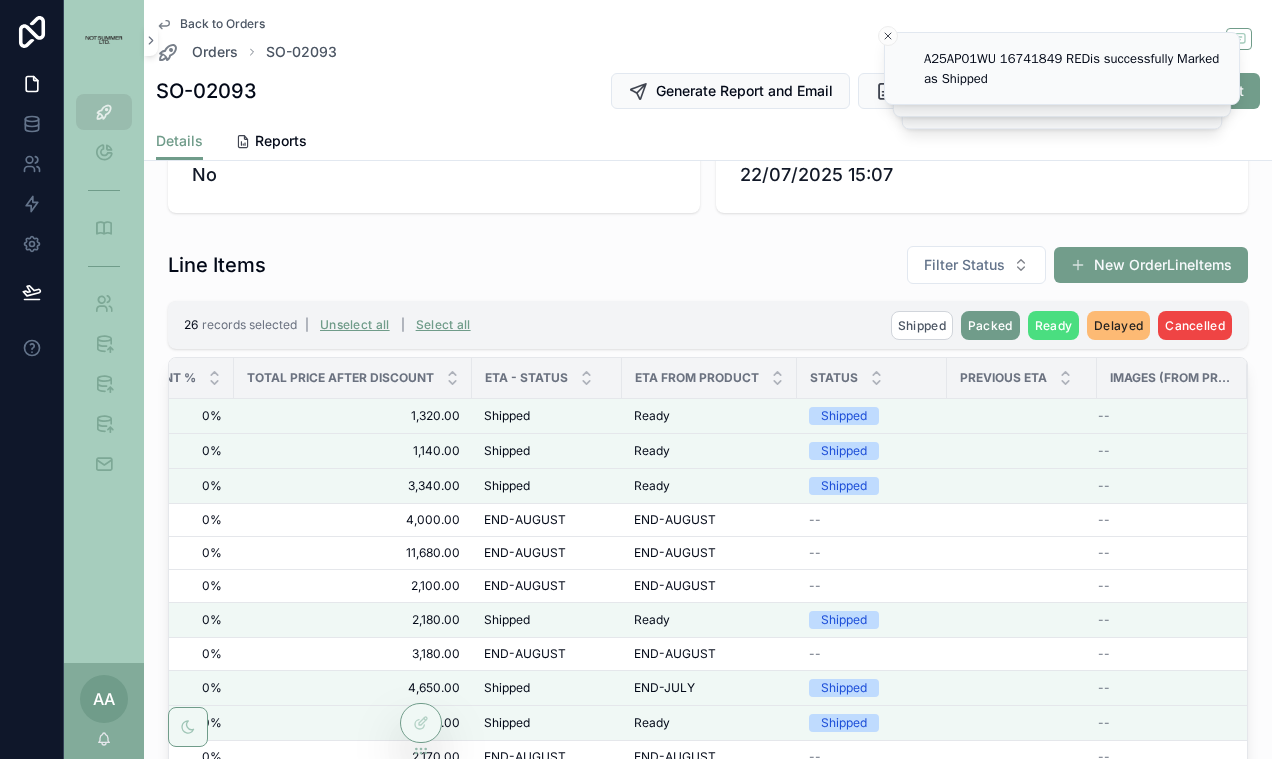 scroll, scrollTop: 498, scrollLeft: 0, axis: vertical 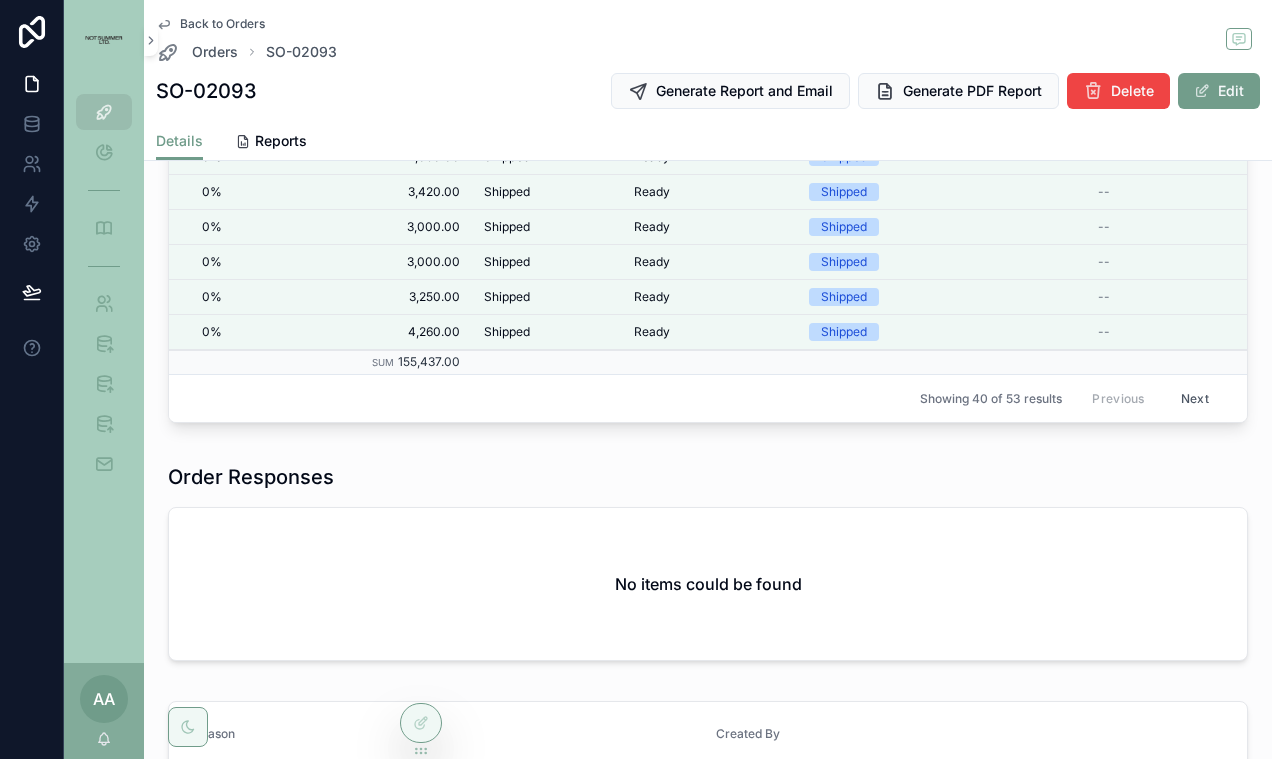 click on "Next" at bounding box center (1195, 398) 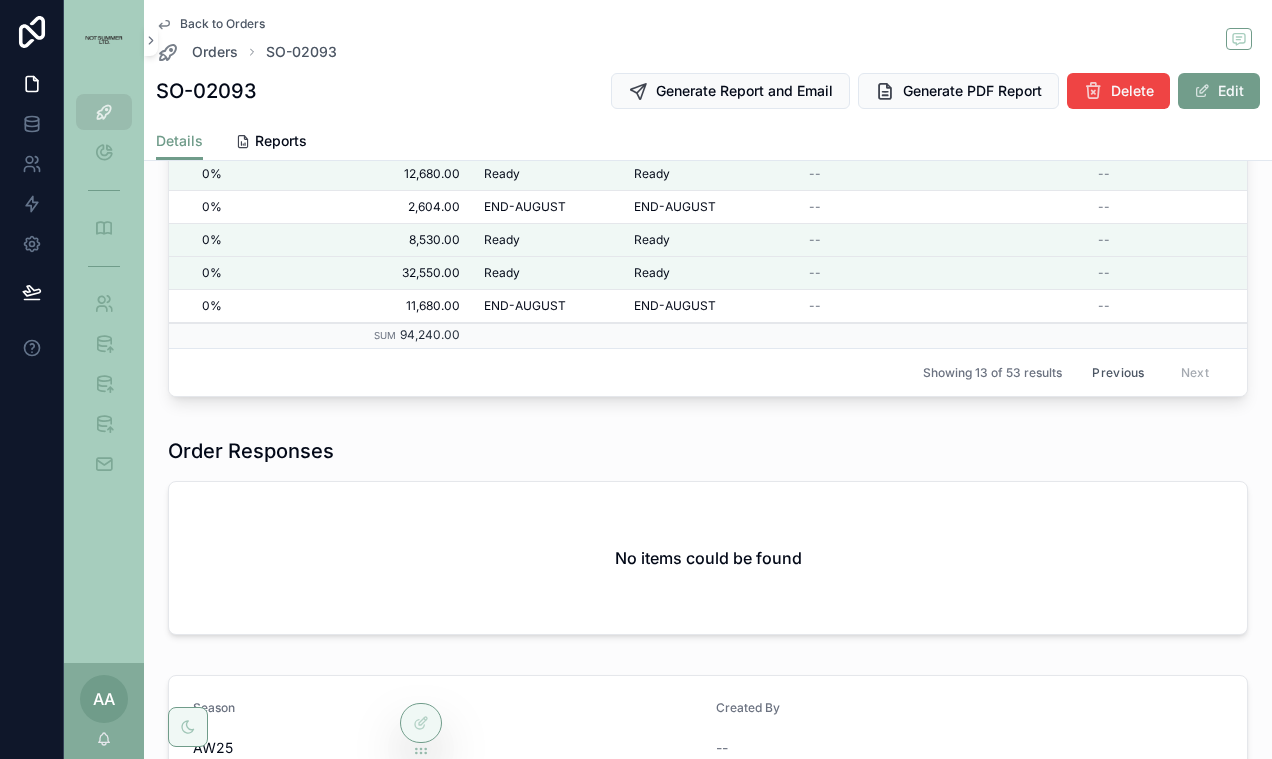 scroll, scrollTop: 0, scrollLeft: 669, axis: horizontal 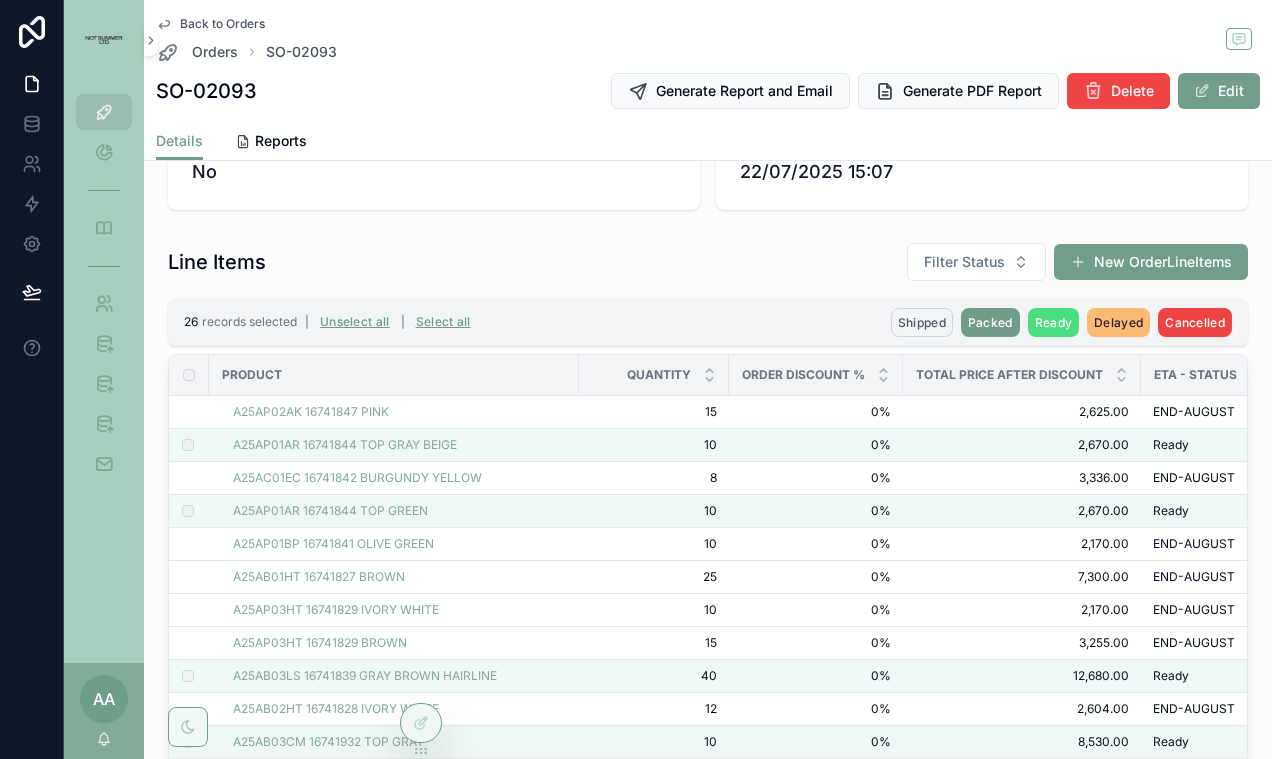 click on "Shipped" at bounding box center [922, 322] 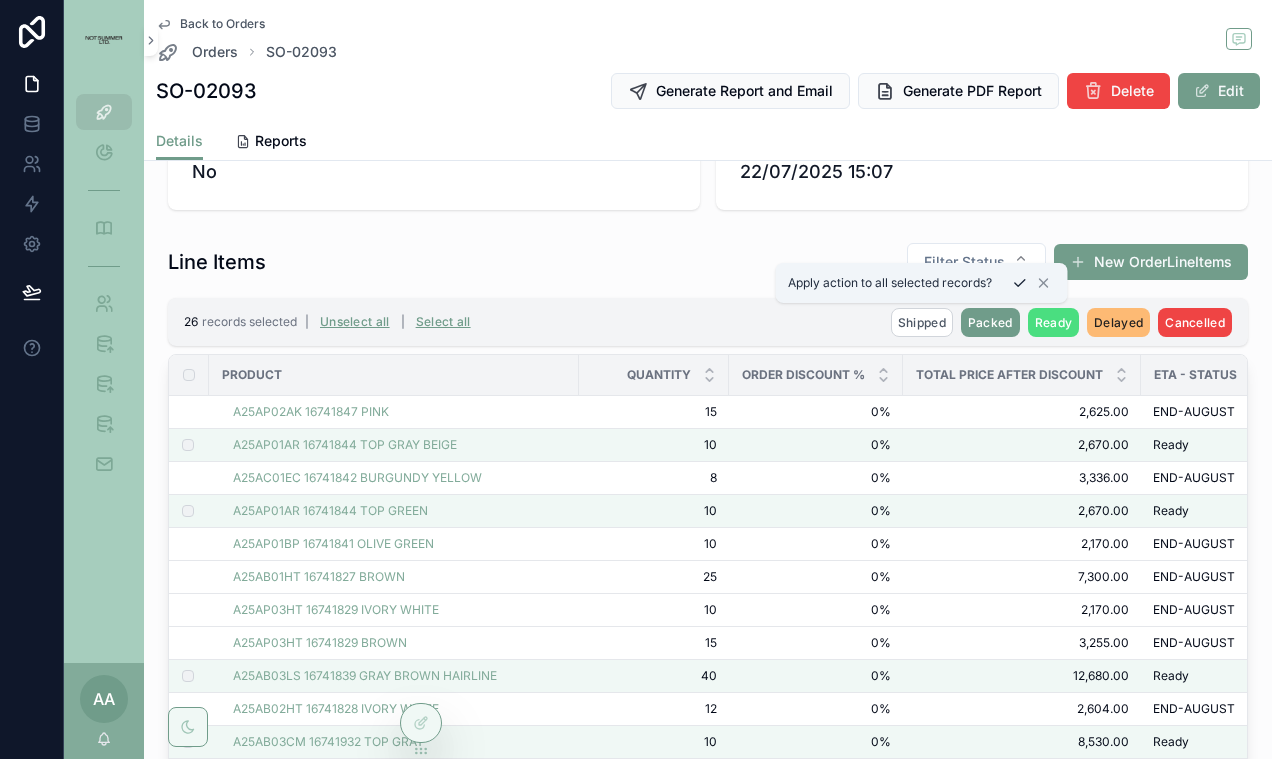 click 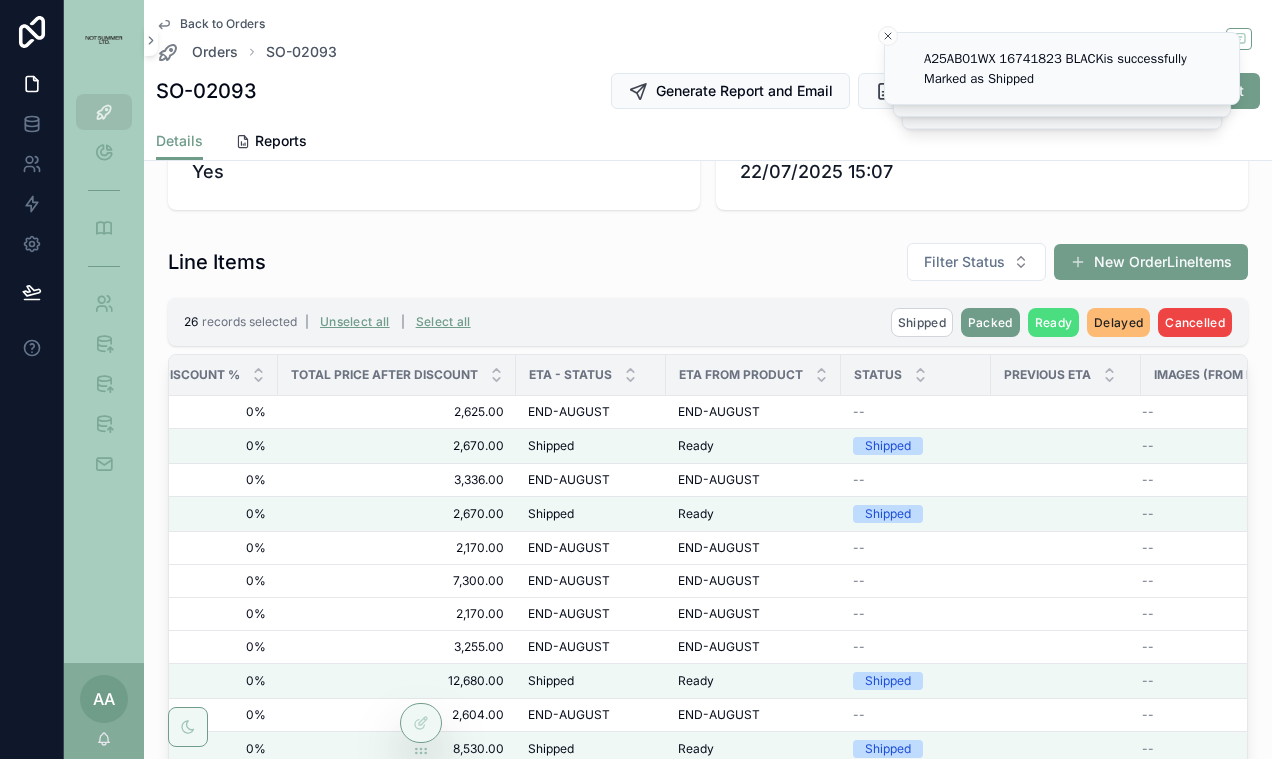 scroll, scrollTop: 0, scrollLeft: 652, axis: horizontal 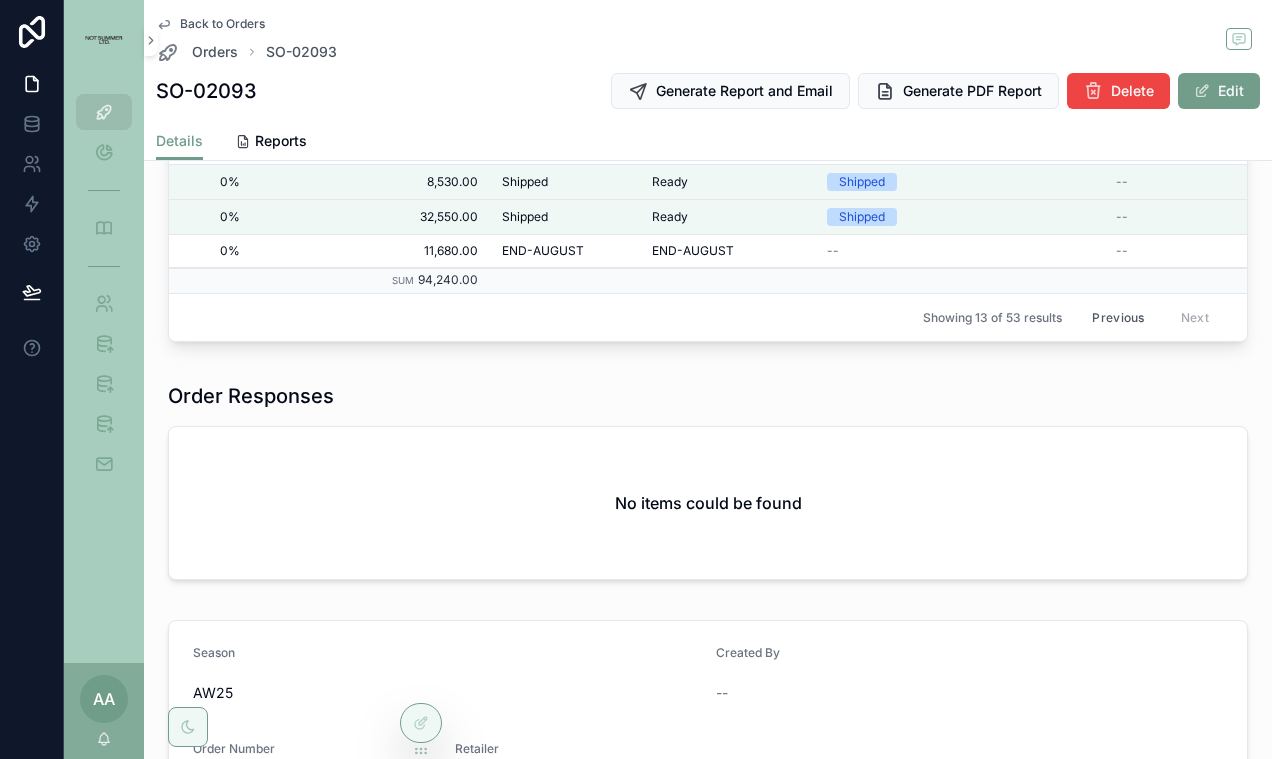 click on "Previous" at bounding box center (1118, 317) 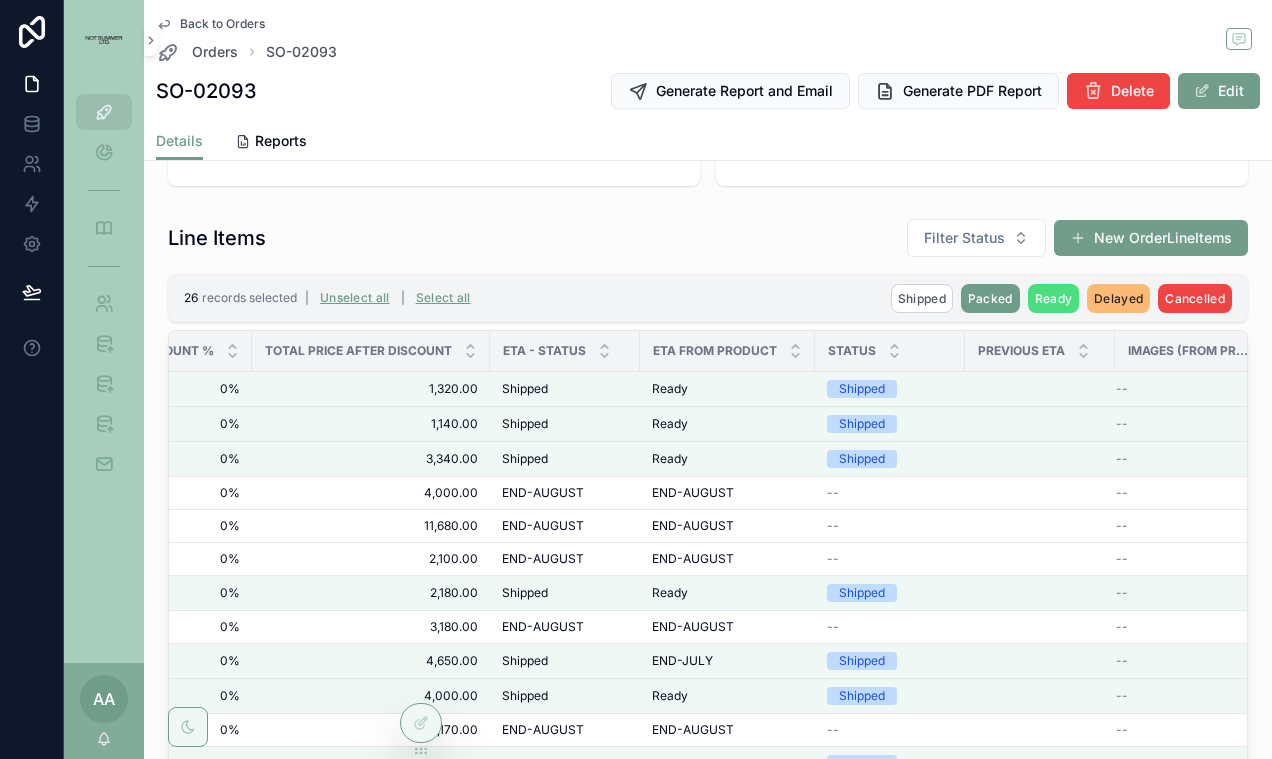 scroll, scrollTop: 424, scrollLeft: 0, axis: vertical 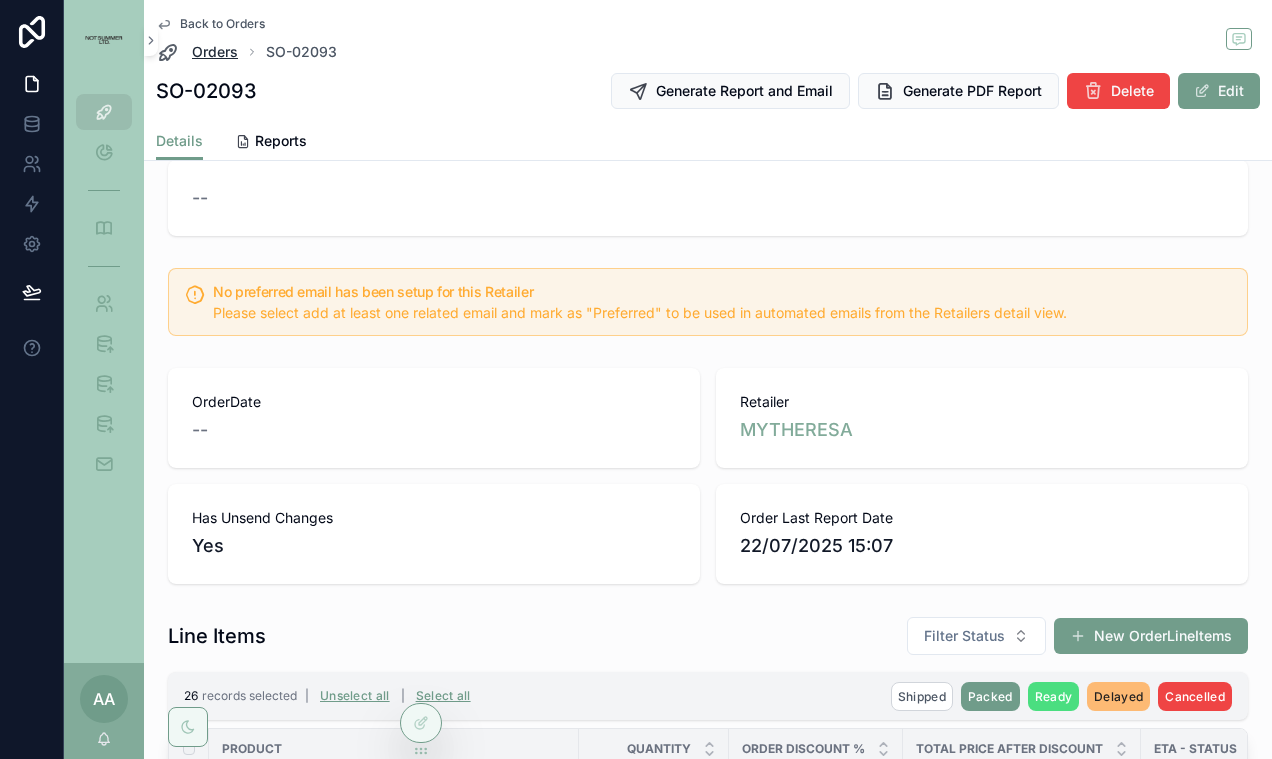 click on "Orders" at bounding box center (215, 52) 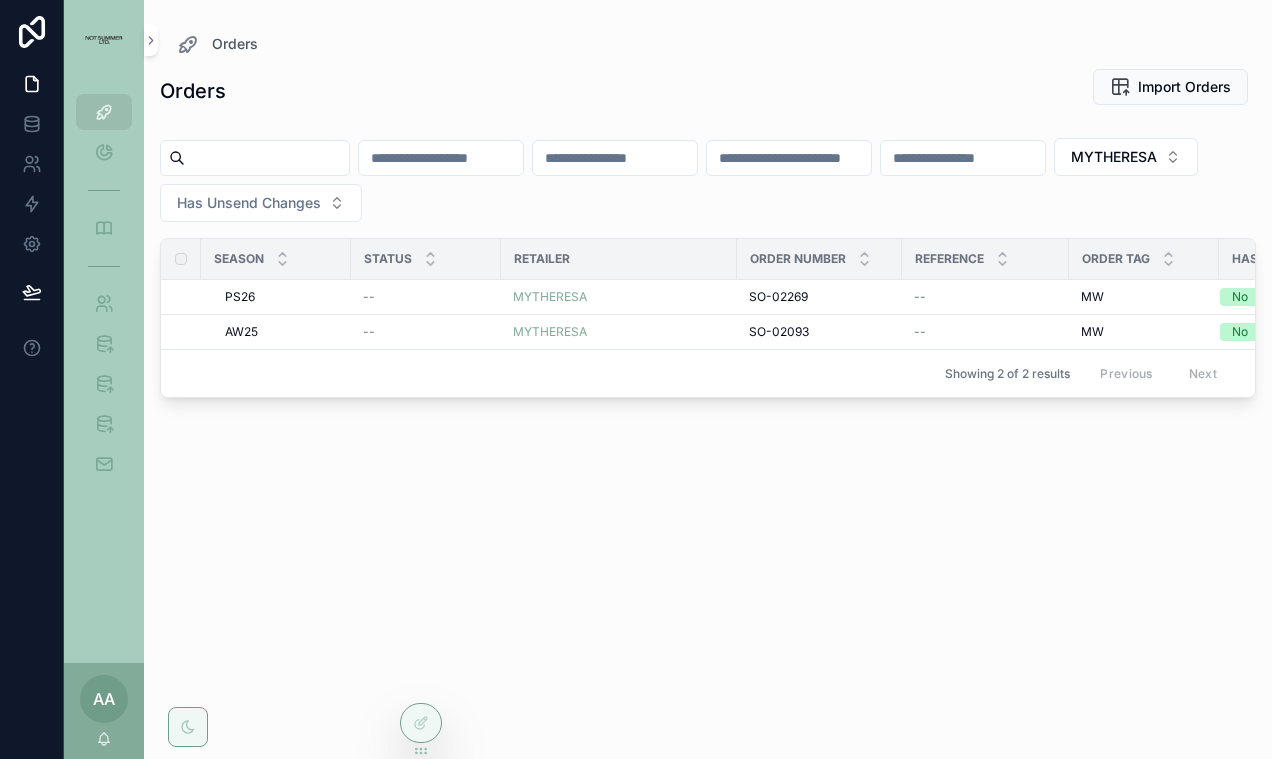 scroll, scrollTop: 0, scrollLeft: 0, axis: both 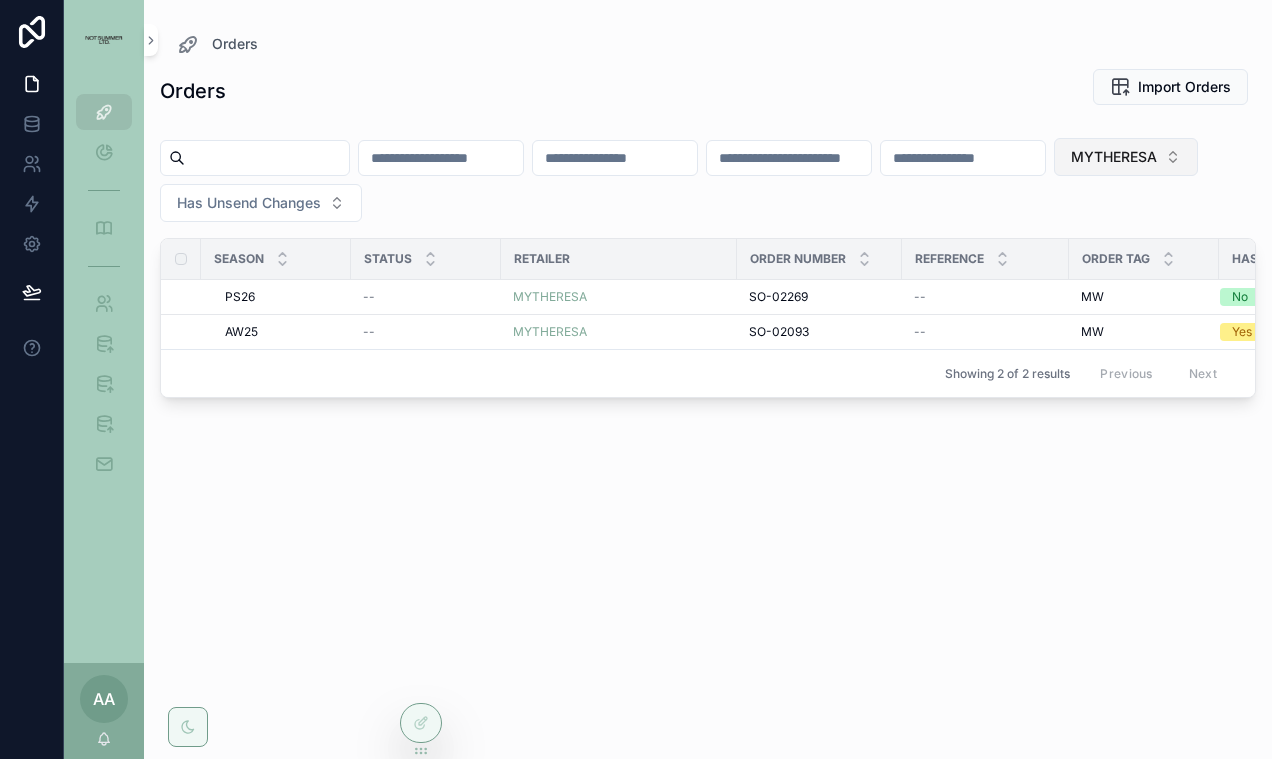 click on "MYTHERESA" at bounding box center [1114, 157] 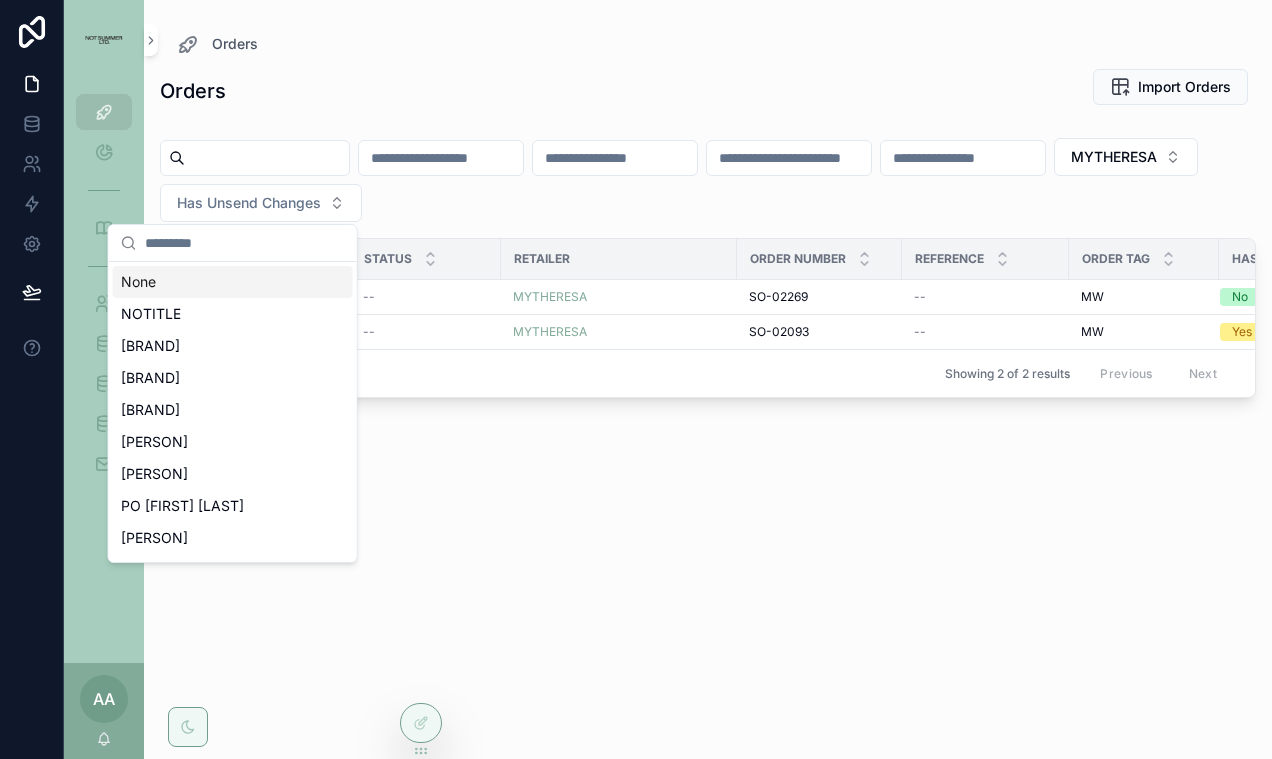 click at bounding box center [245, 243] 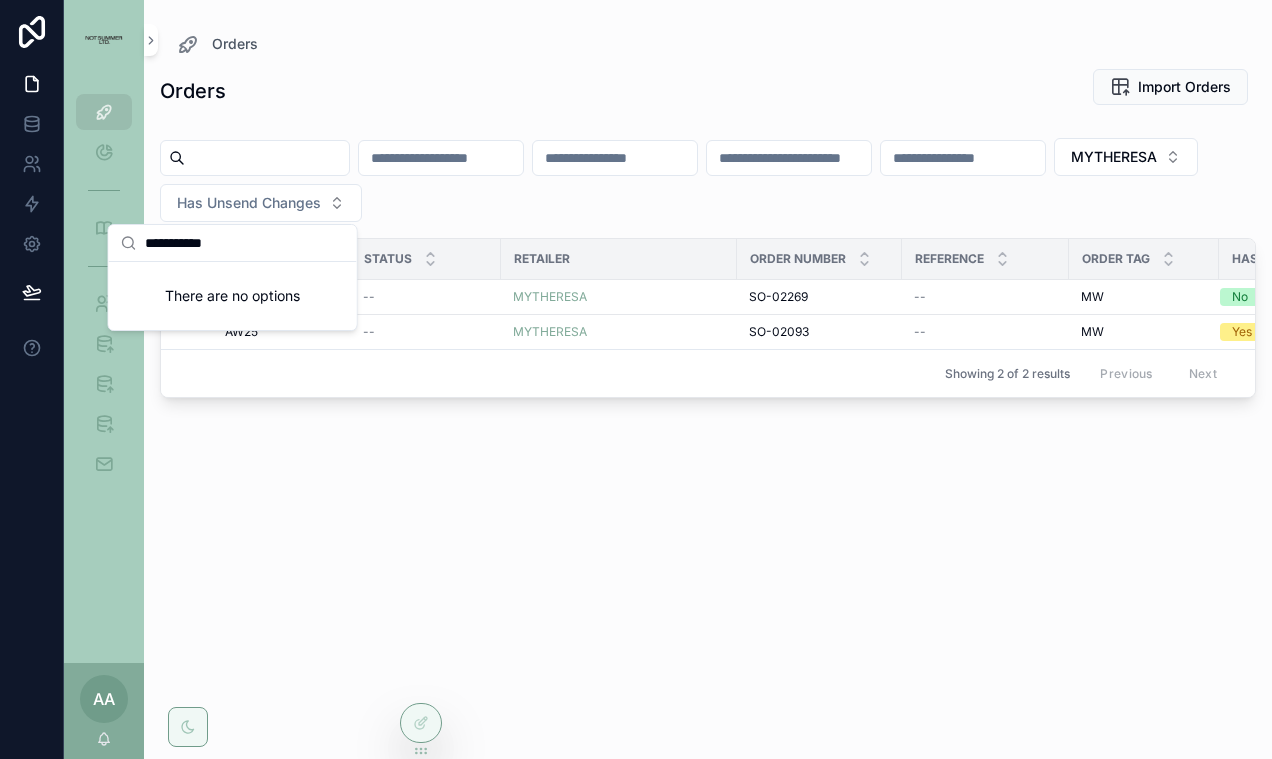 click on "**********" at bounding box center (245, 243) 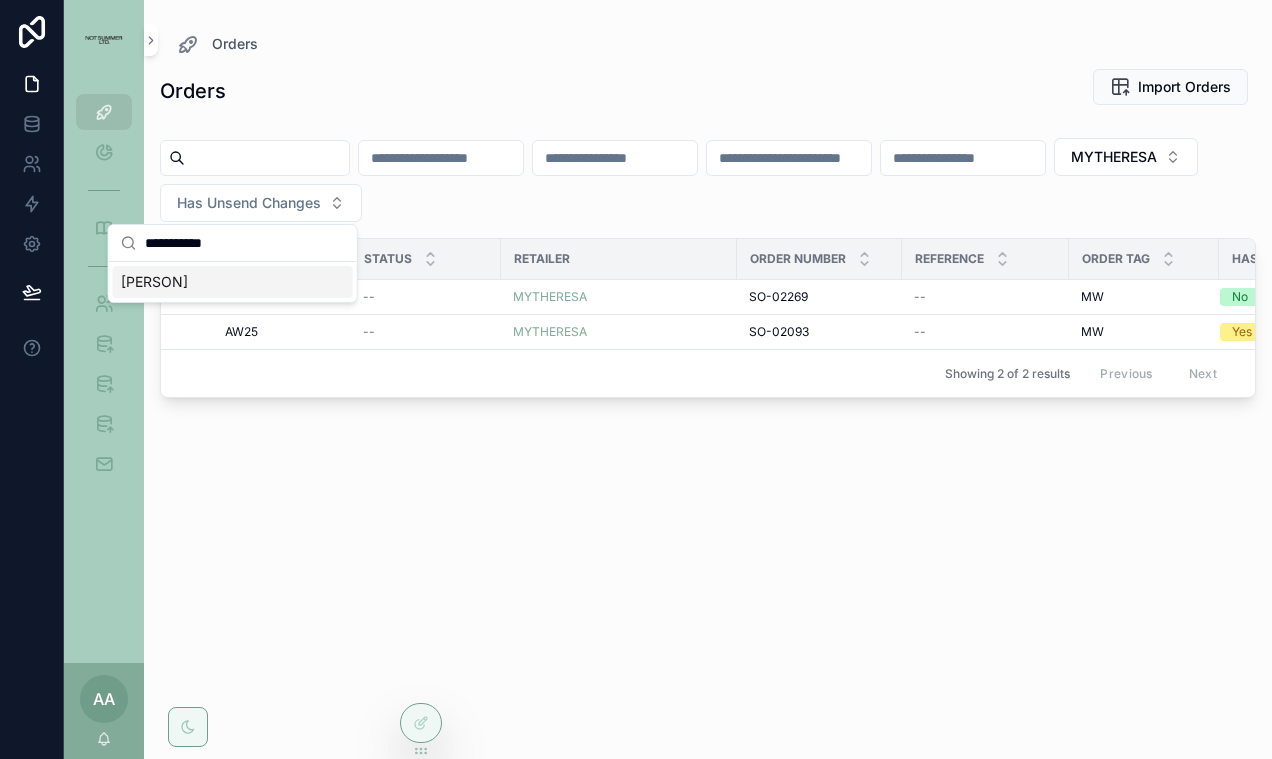 type on "**********" 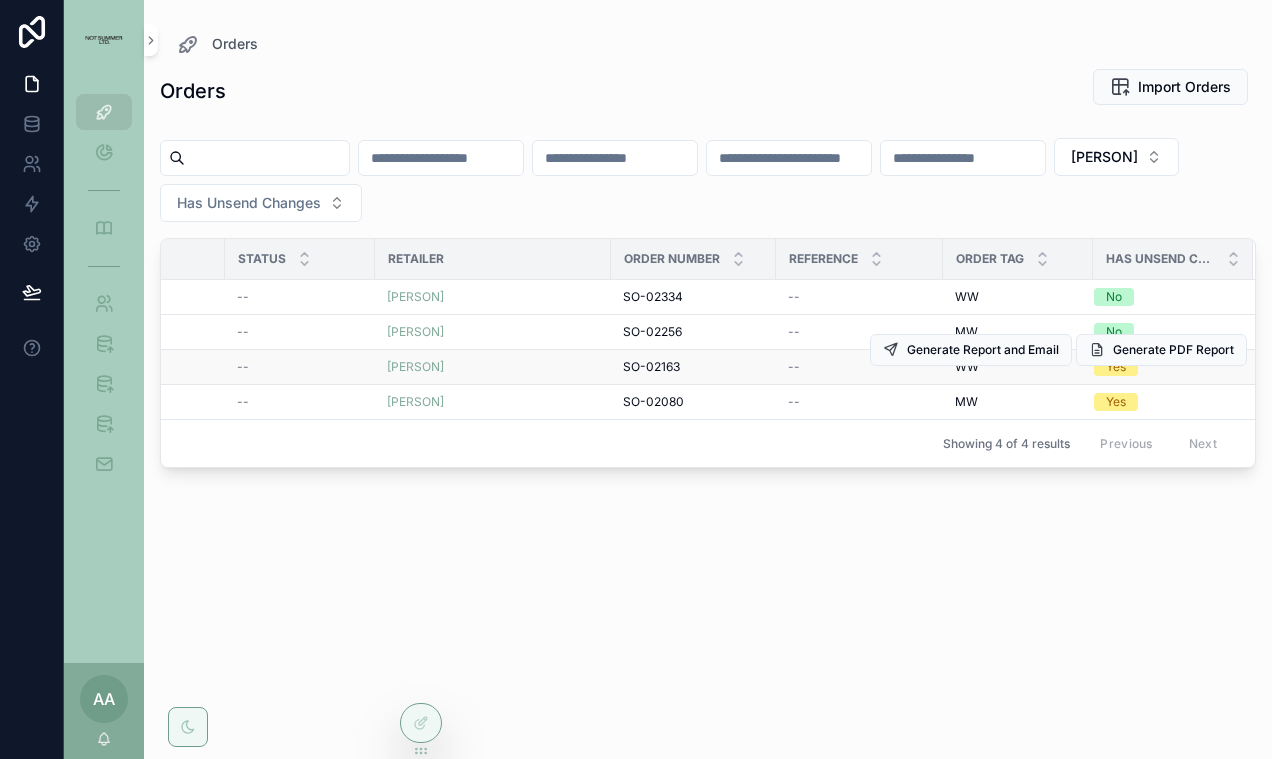 scroll, scrollTop: 0, scrollLeft: 0, axis: both 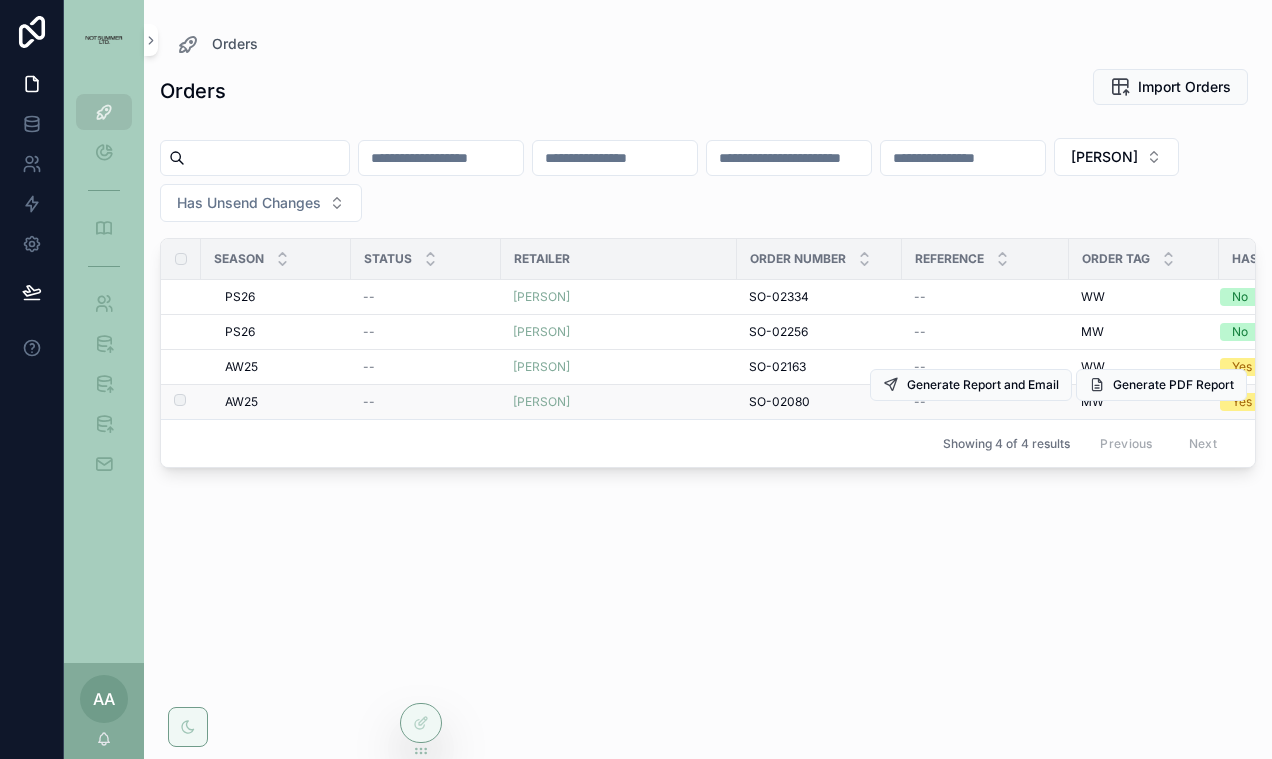 click on "AW25" at bounding box center (241, 402) 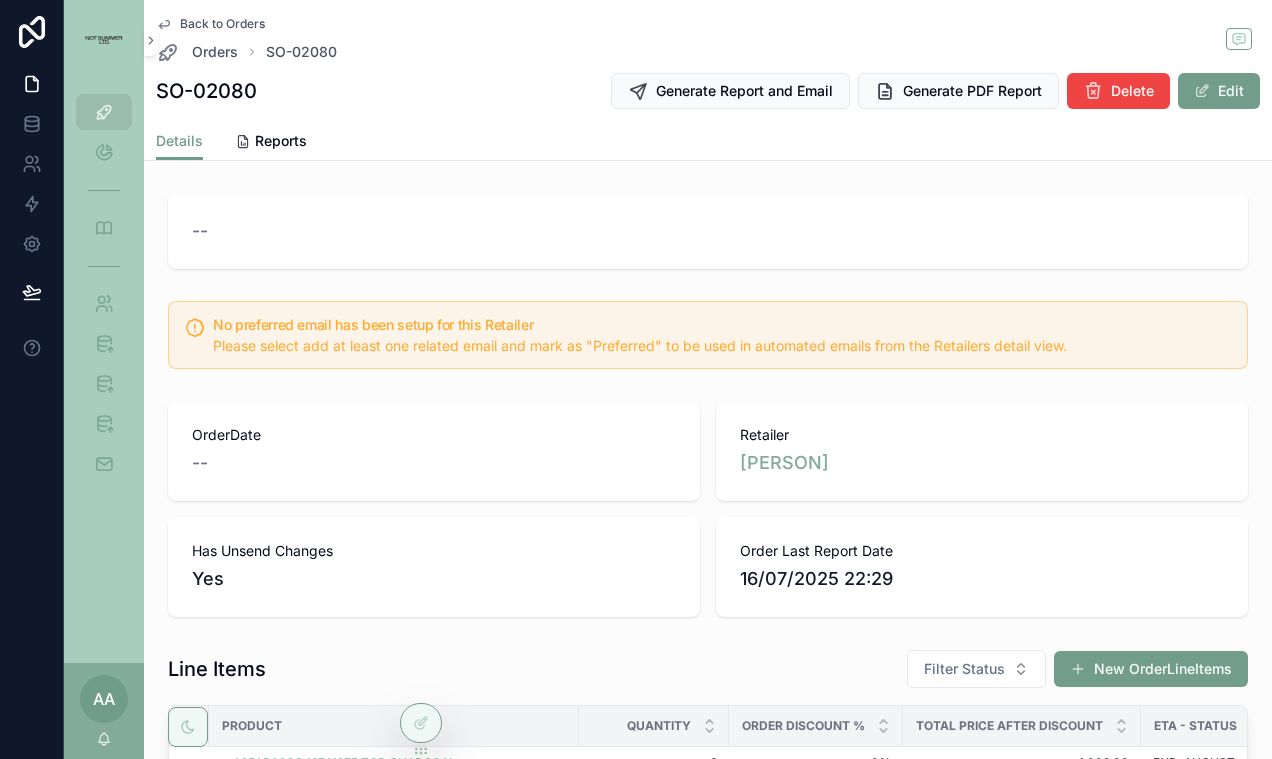 scroll, scrollTop: 584, scrollLeft: 0, axis: vertical 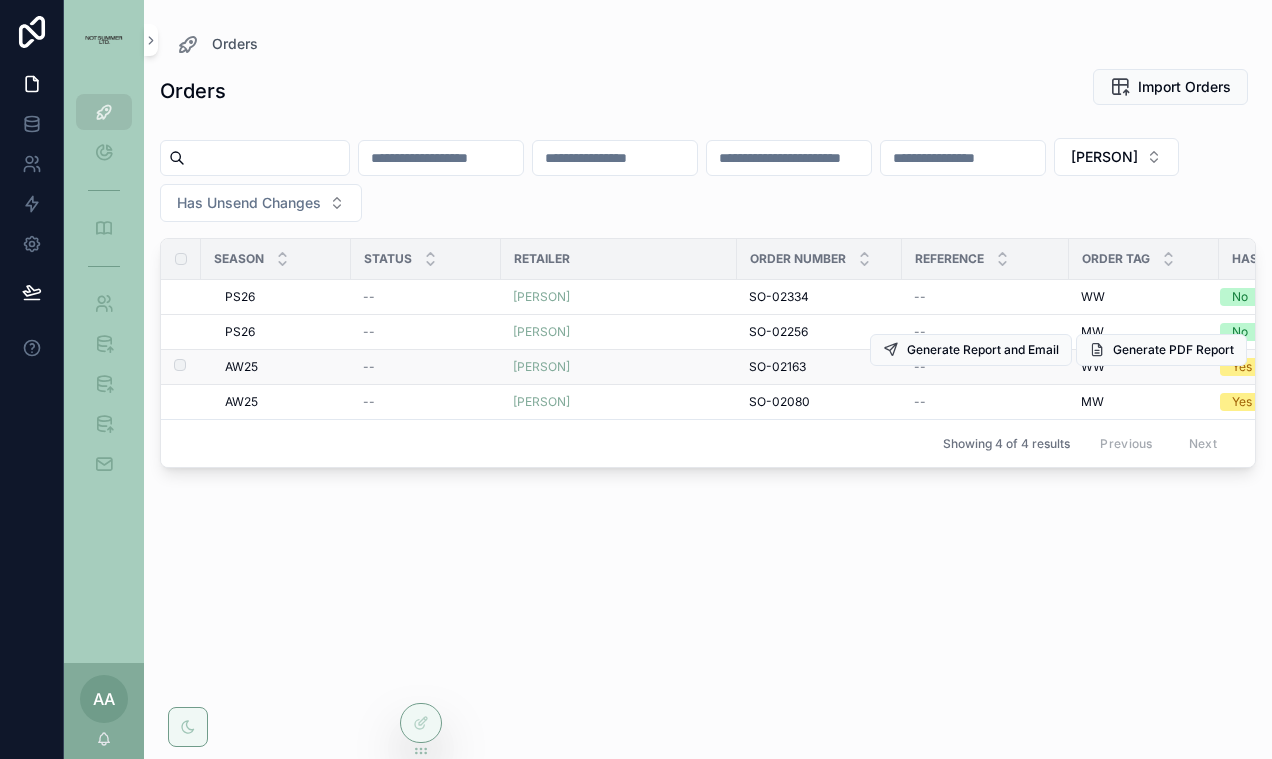 click on "AW25" at bounding box center [241, 367] 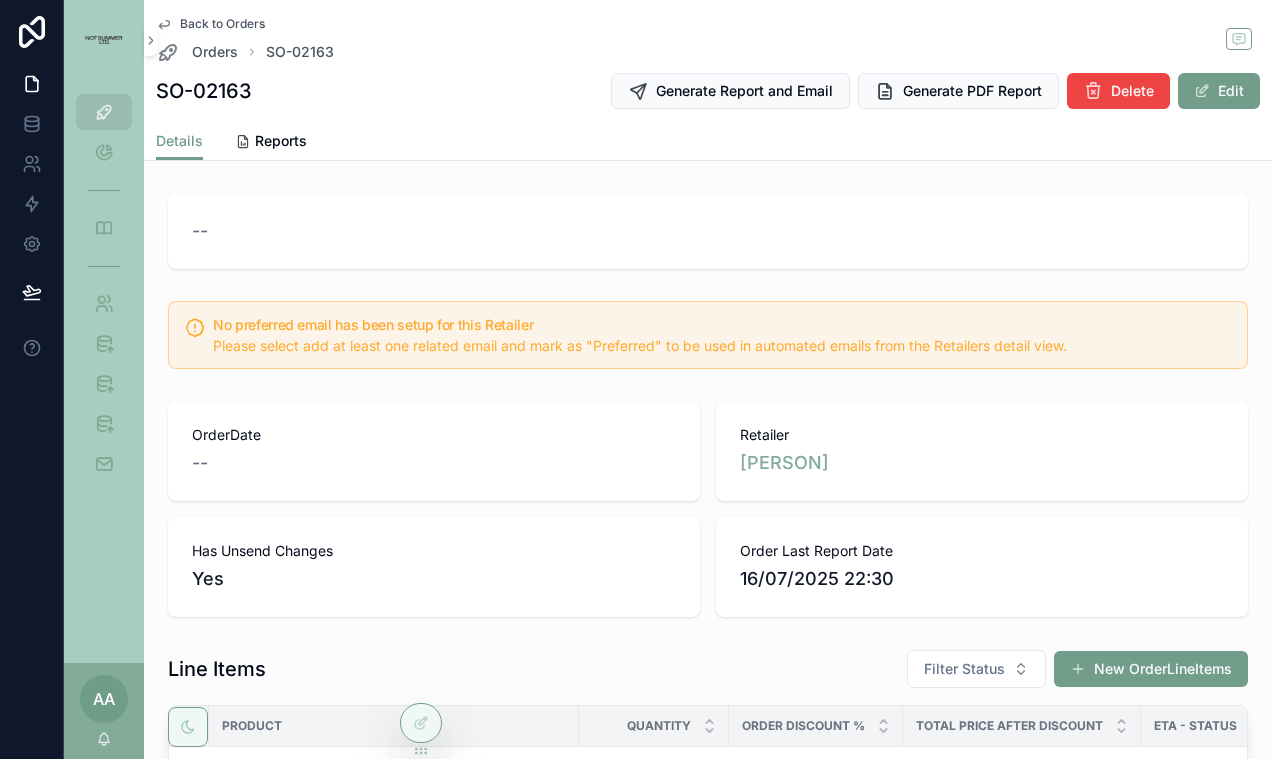 scroll, scrollTop: 512, scrollLeft: 0, axis: vertical 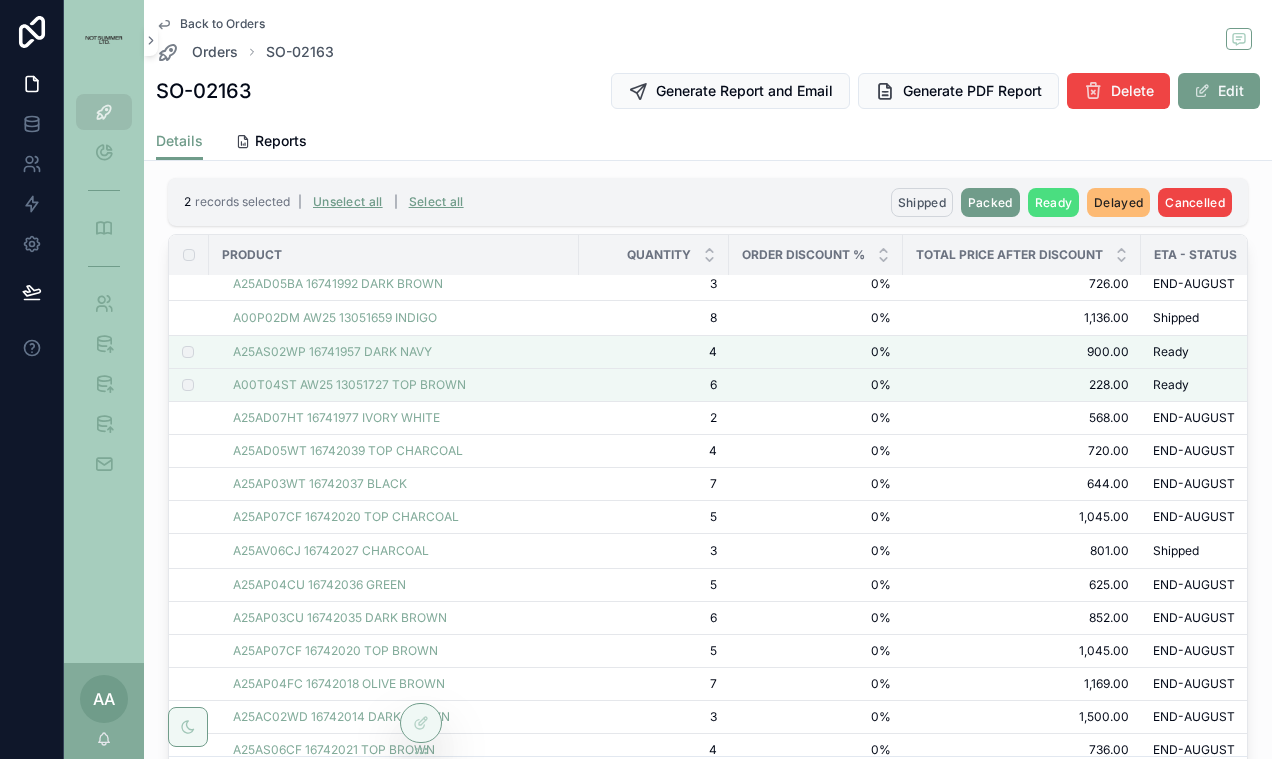 click on "Shipped" at bounding box center (922, 202) 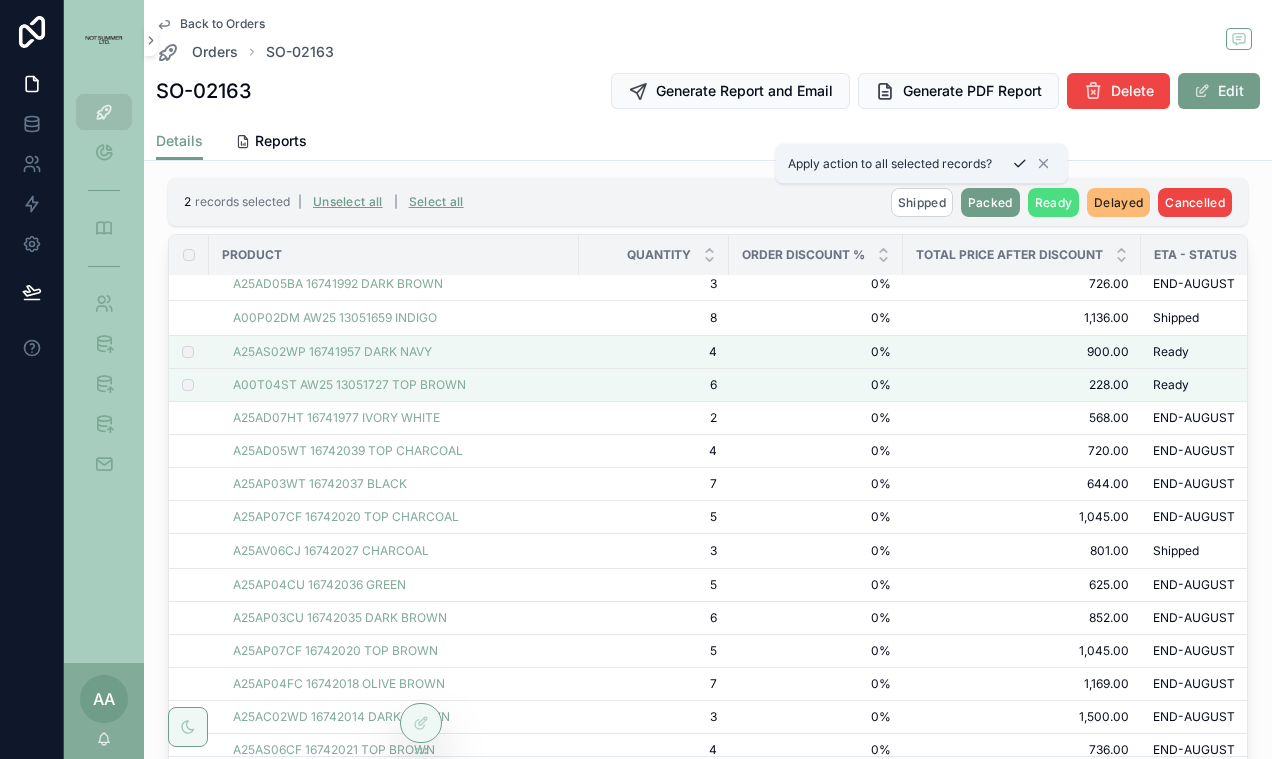 click 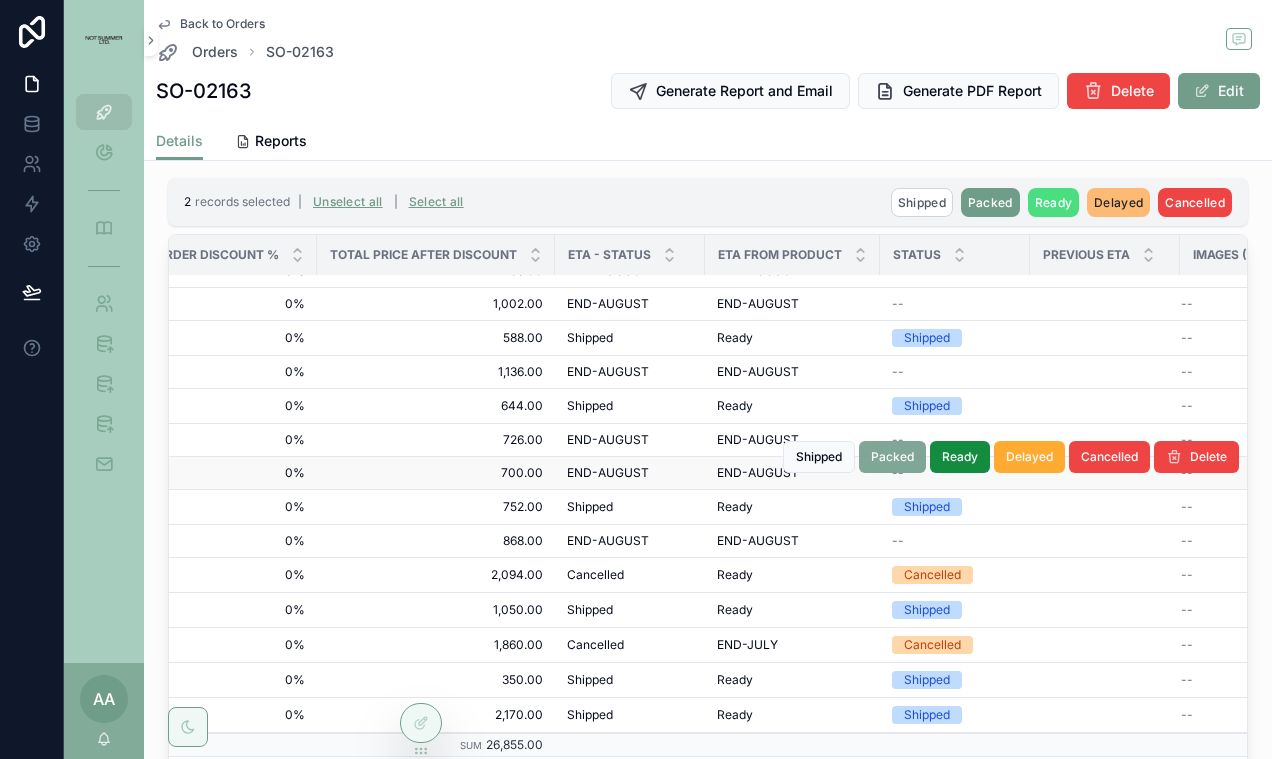 scroll, scrollTop: 527, scrollLeft: 586, axis: both 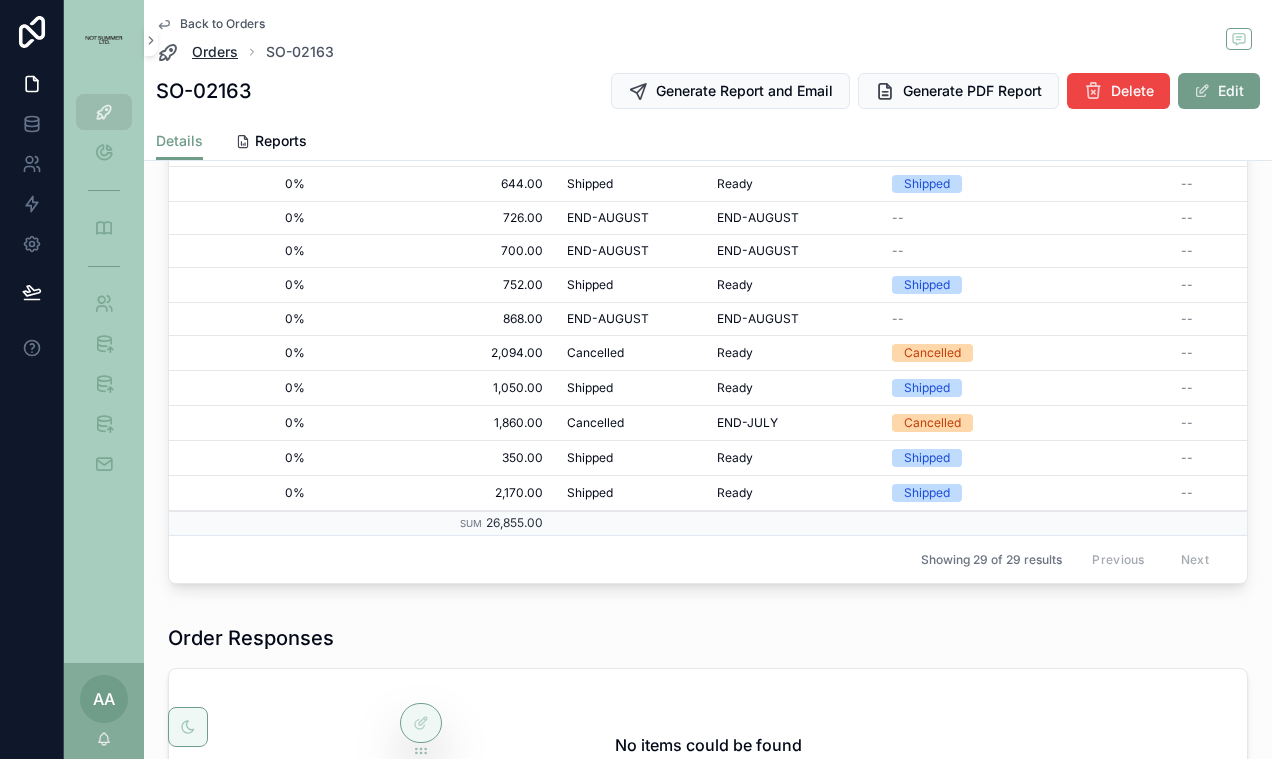 click on "Orders" at bounding box center [215, 52] 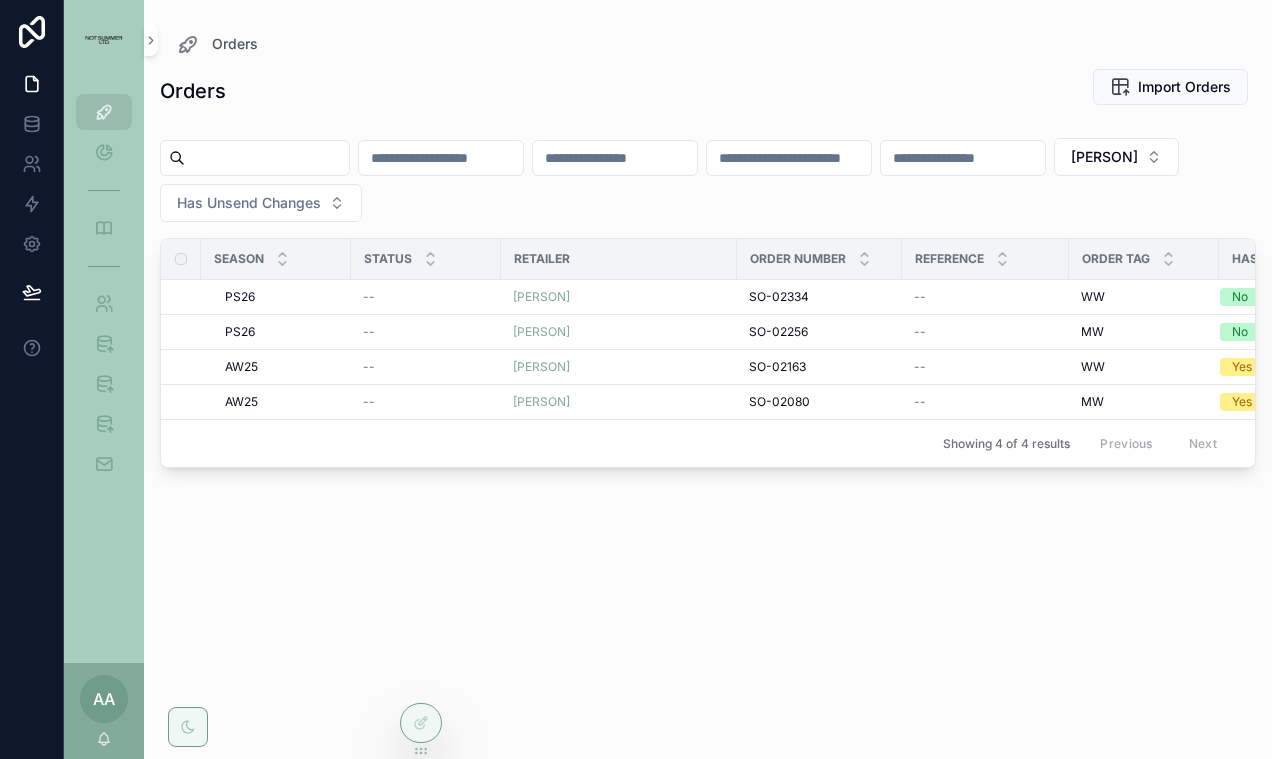 scroll, scrollTop: 0, scrollLeft: 0, axis: both 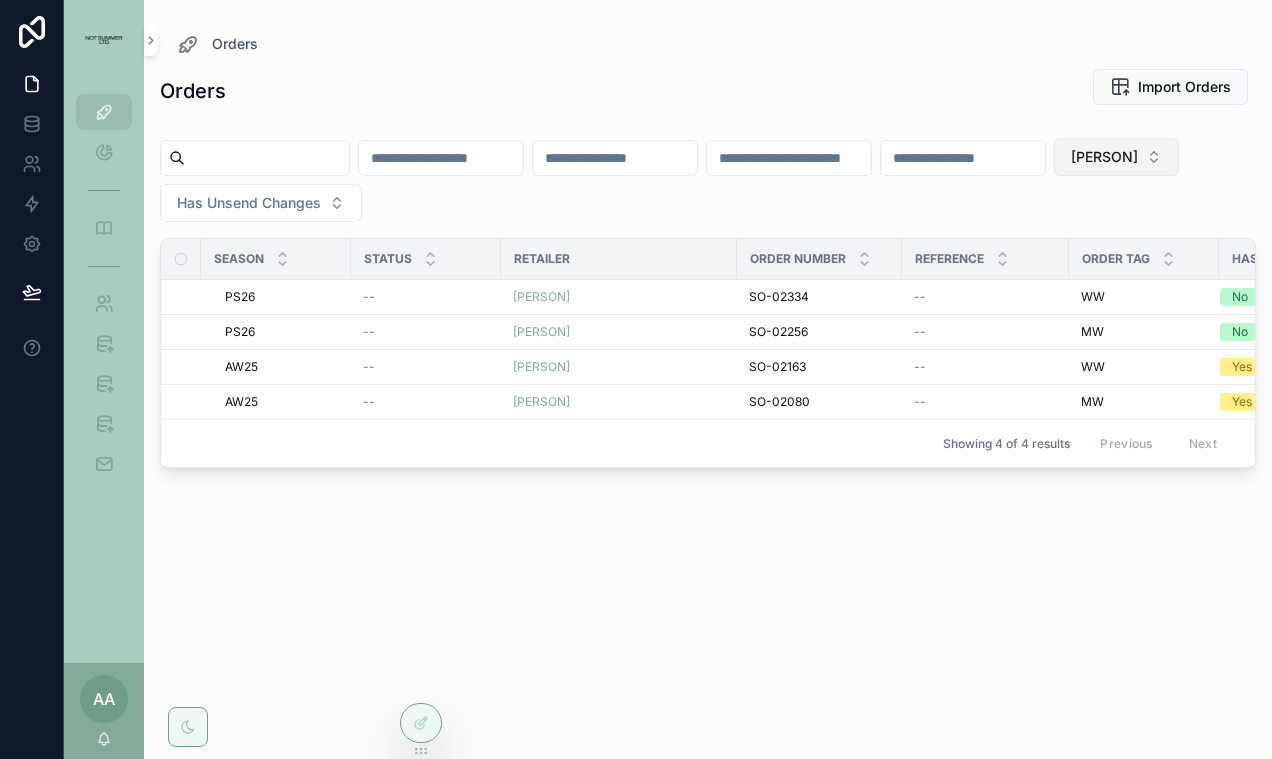 click on "[PERSON]" at bounding box center (1116, 157) 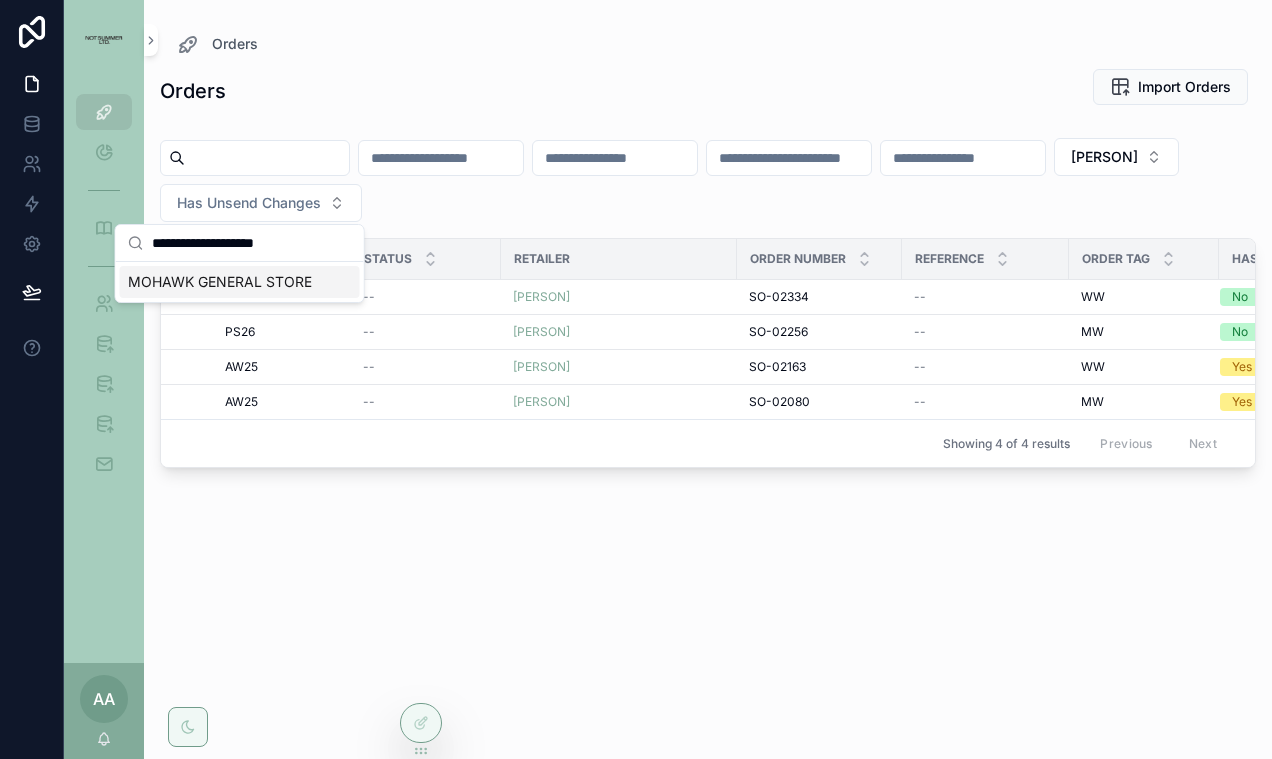 type on "**********" 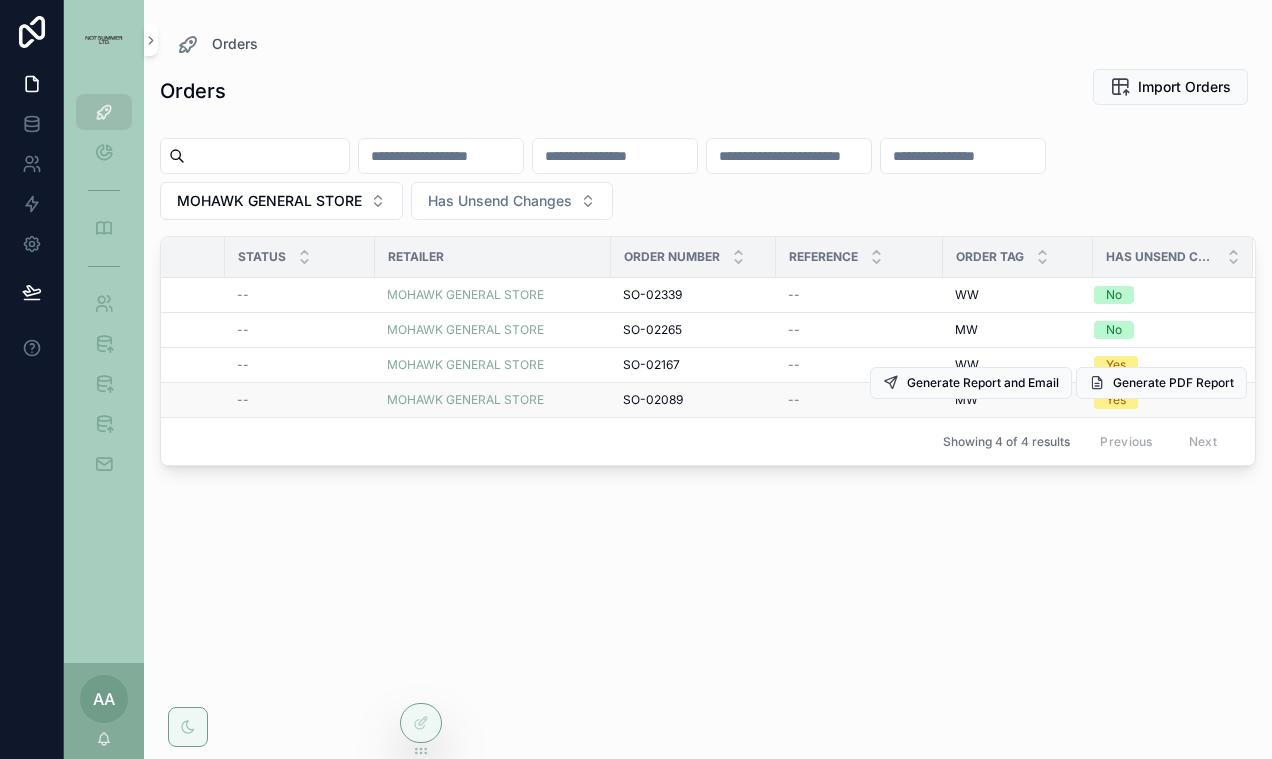scroll, scrollTop: 0, scrollLeft: 0, axis: both 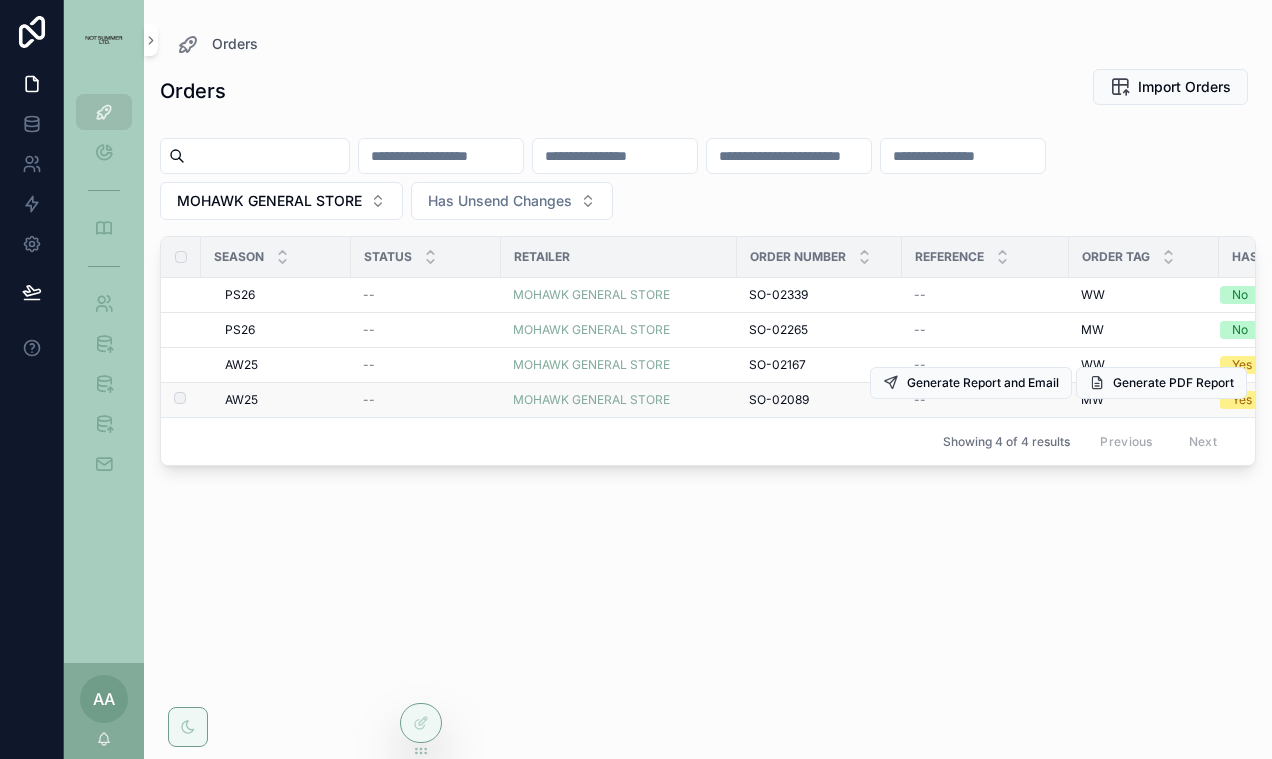 click on "AW25" at bounding box center (241, 400) 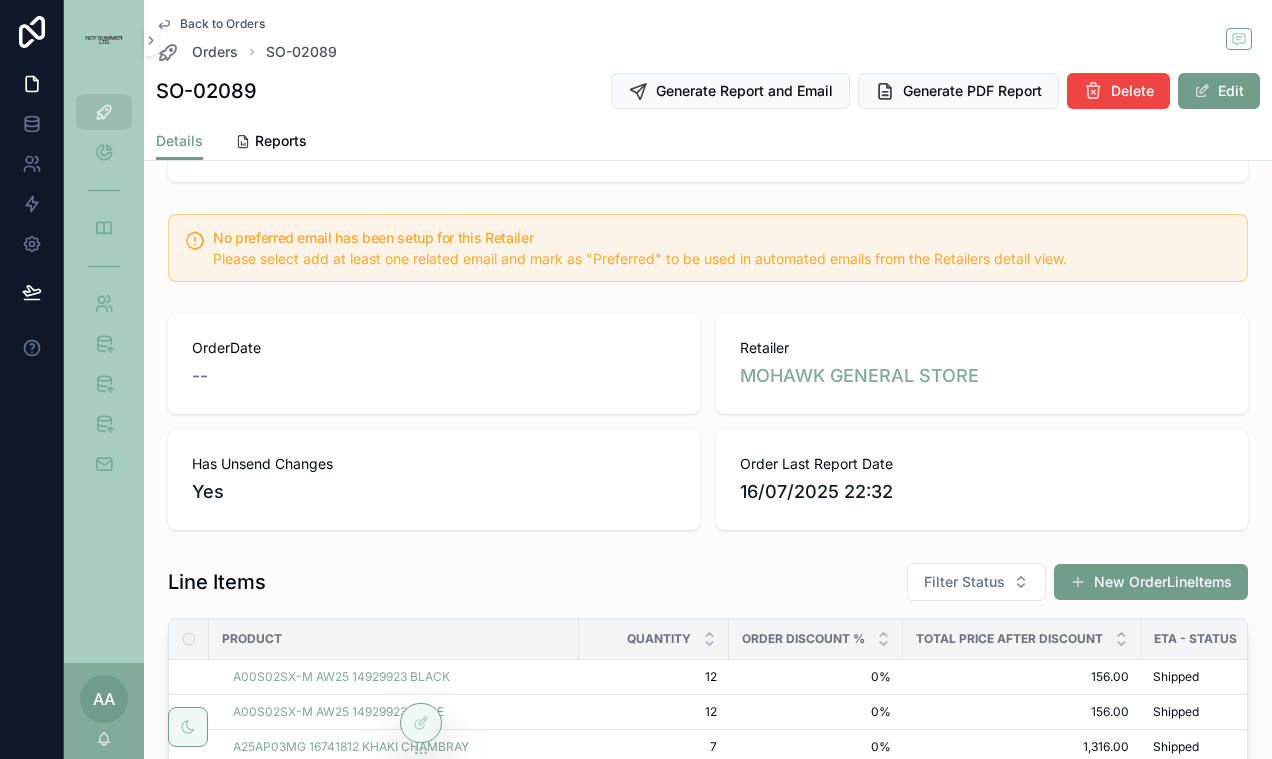 scroll, scrollTop: 406, scrollLeft: 0, axis: vertical 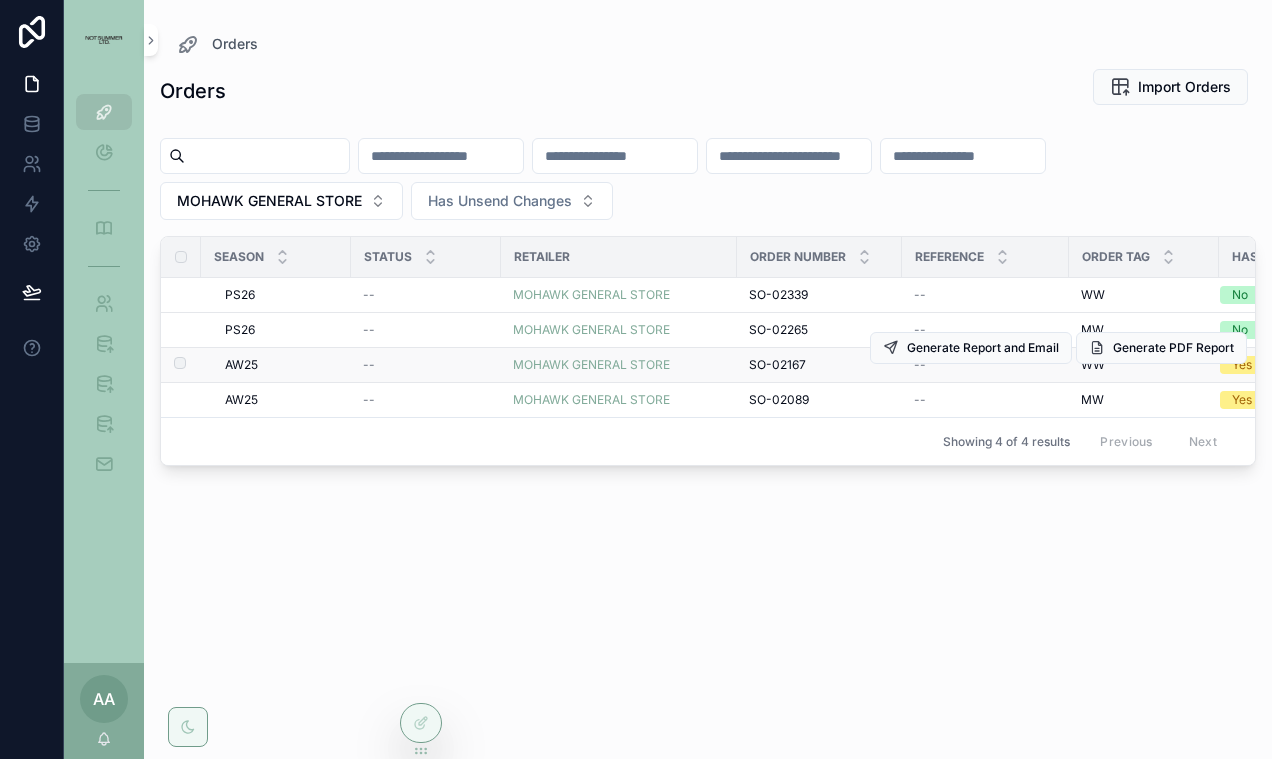 click on "AW25" at bounding box center (241, 365) 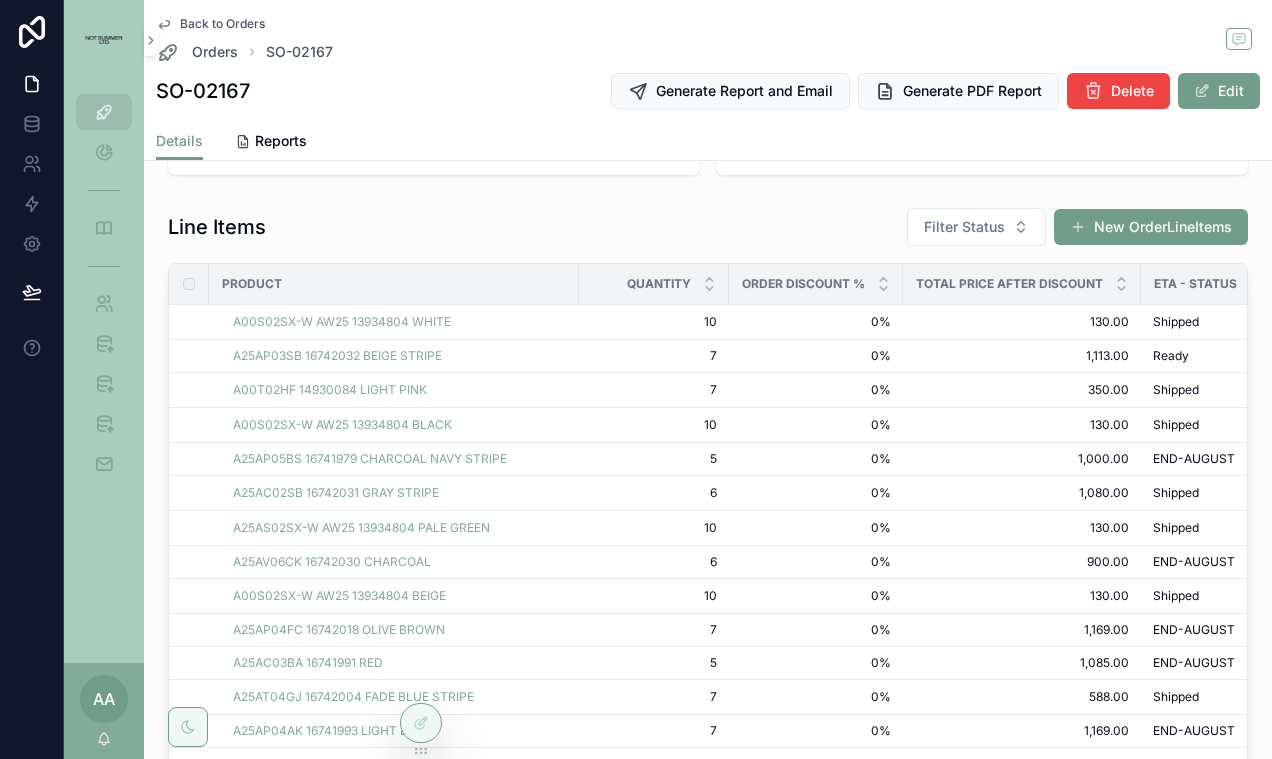 scroll, scrollTop: 591, scrollLeft: 0, axis: vertical 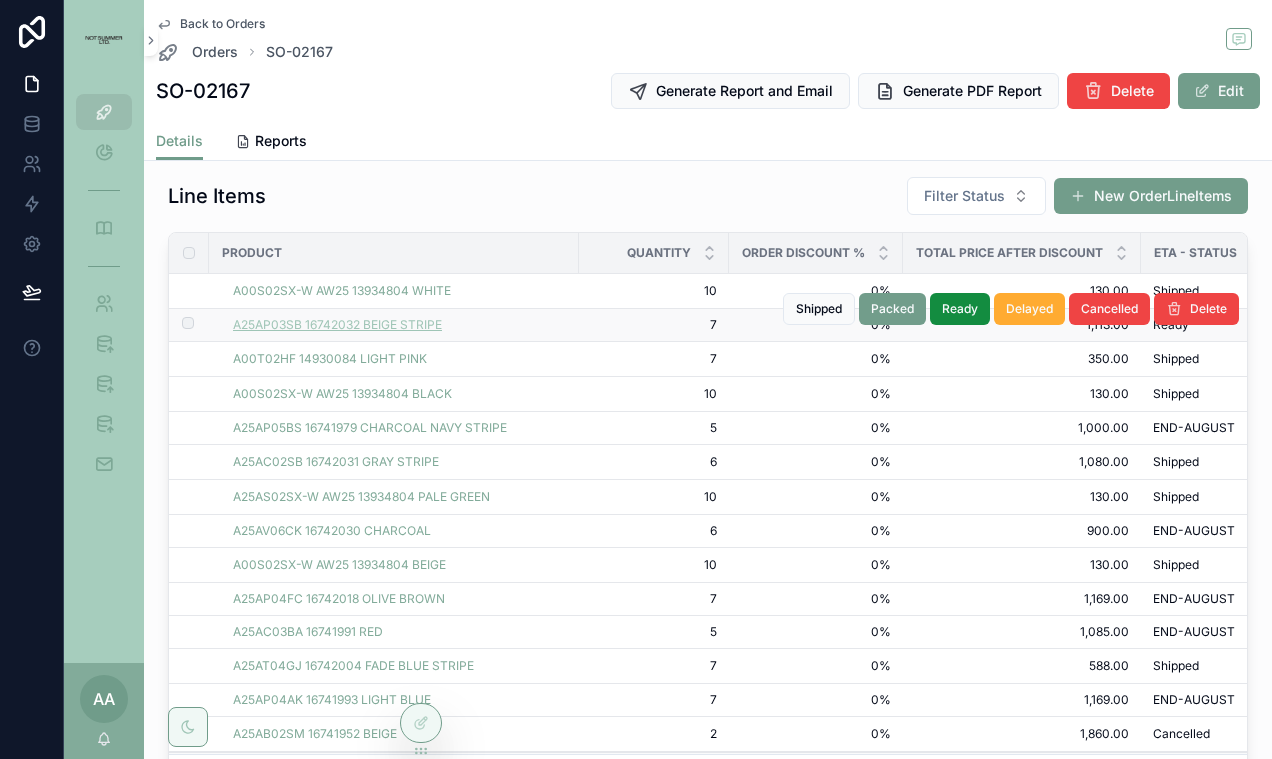 click on "A25AP03SB 16742032 BEIGE STRIPE" at bounding box center [337, 325] 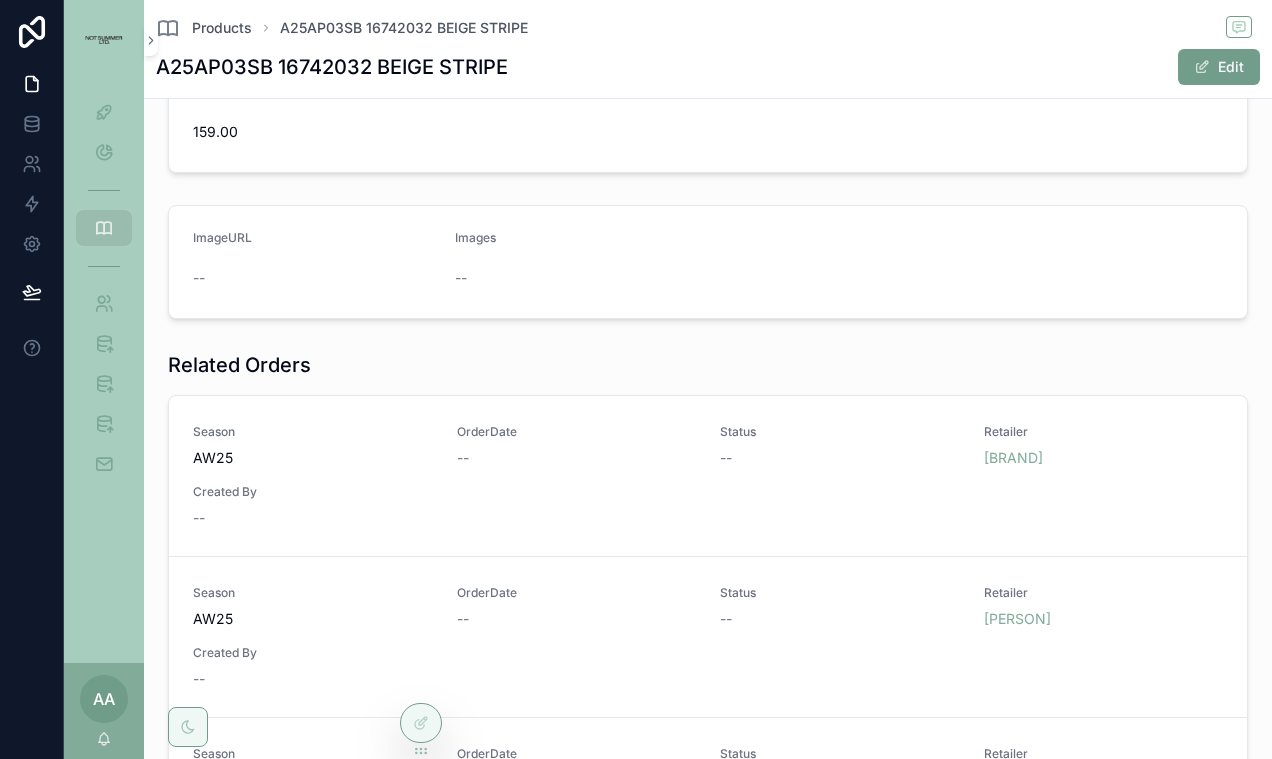 scroll, scrollTop: 0, scrollLeft: 0, axis: both 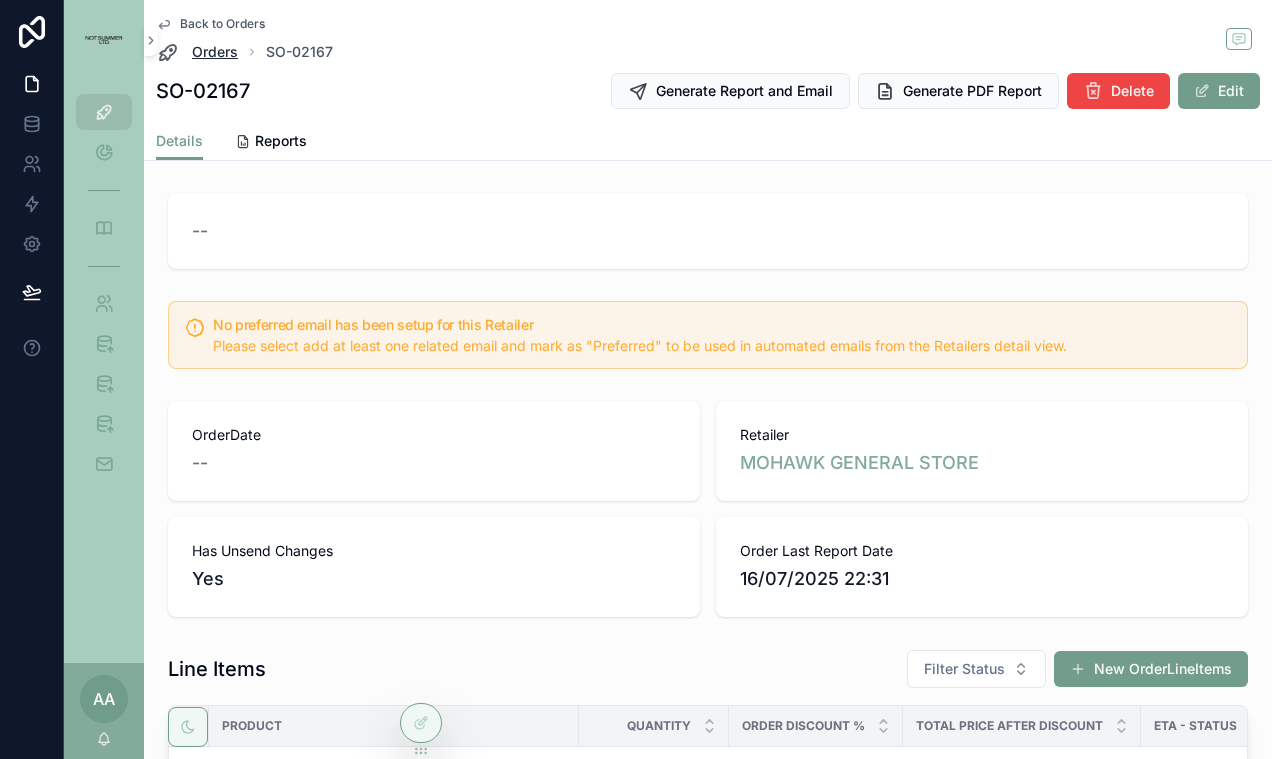 click on "Orders" at bounding box center (215, 52) 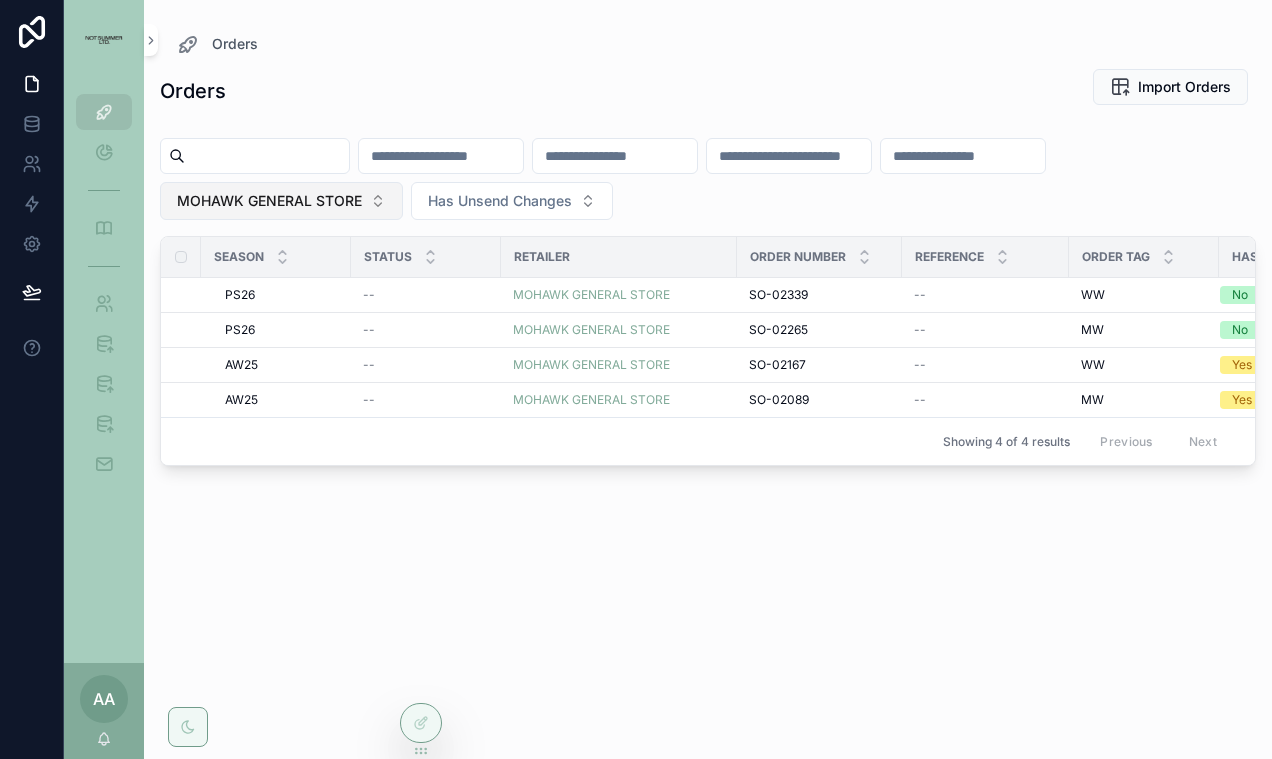 click on "MOHAWK GENERAL STORE" at bounding box center (269, 201) 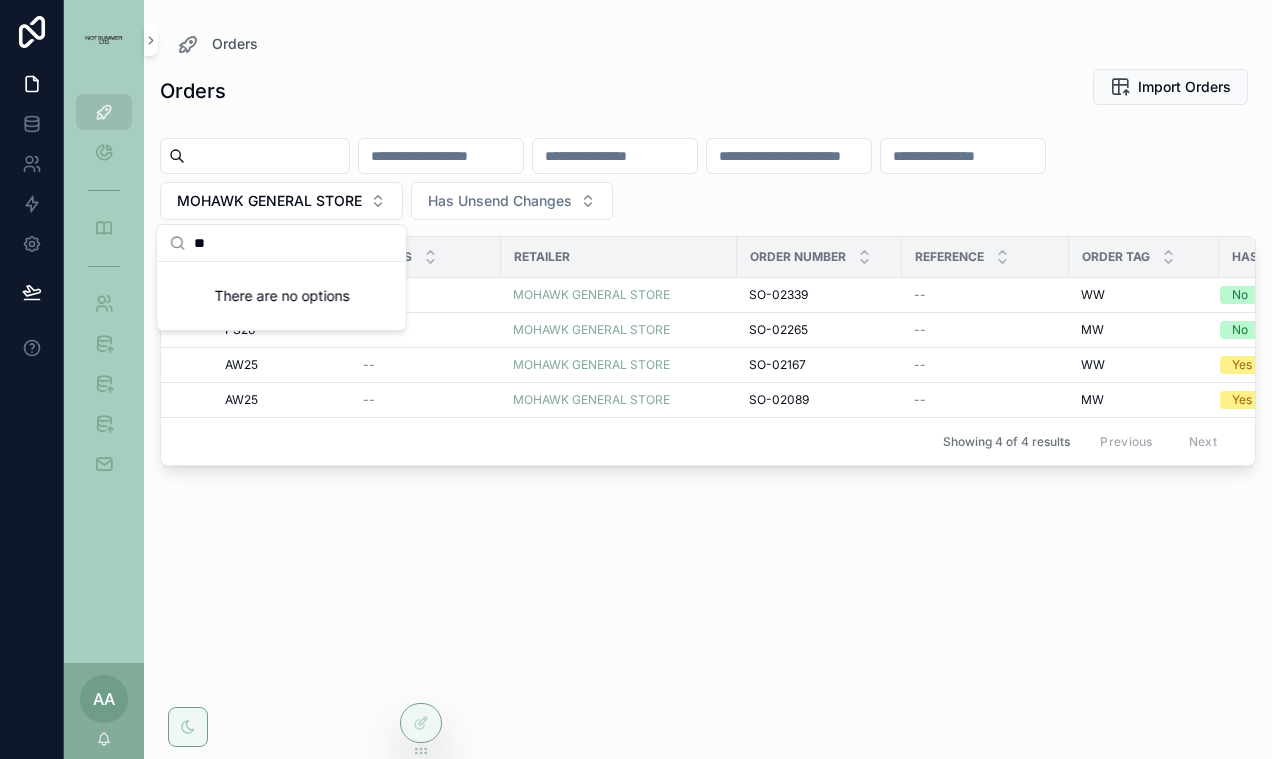 type on "*" 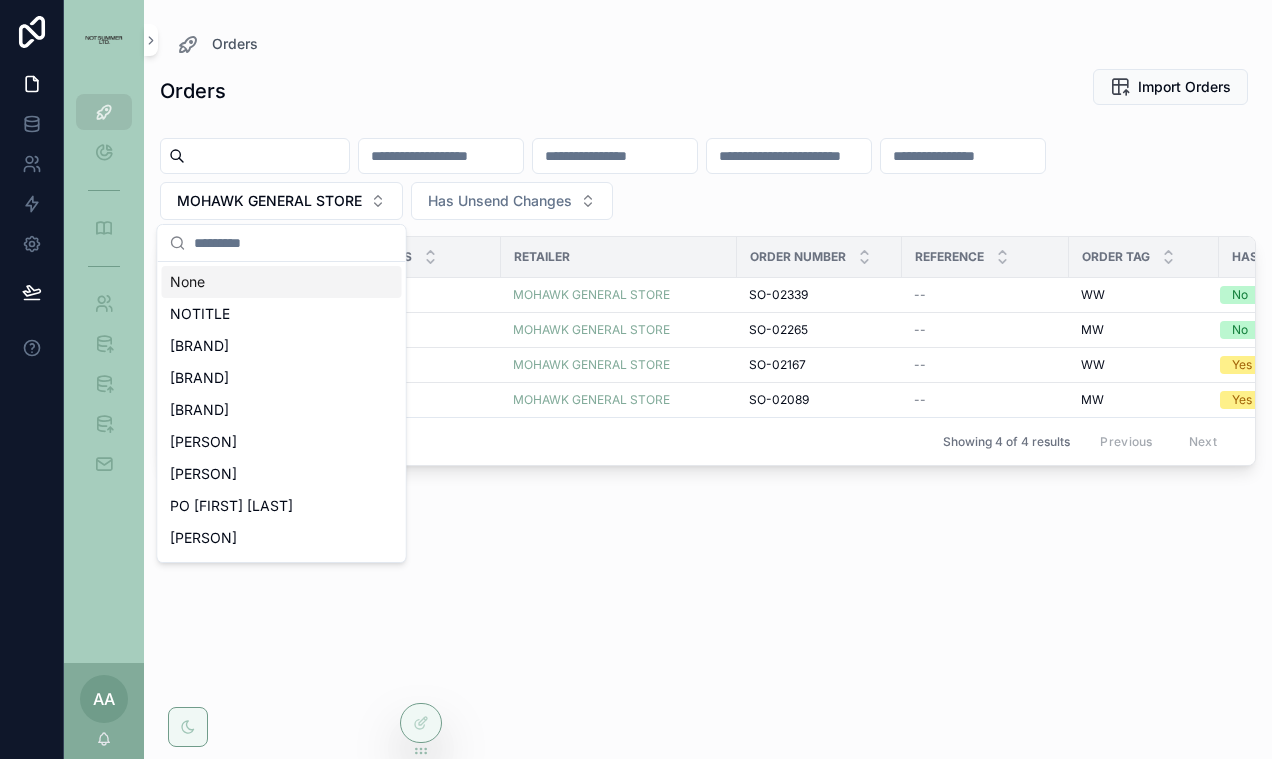 paste on "********" 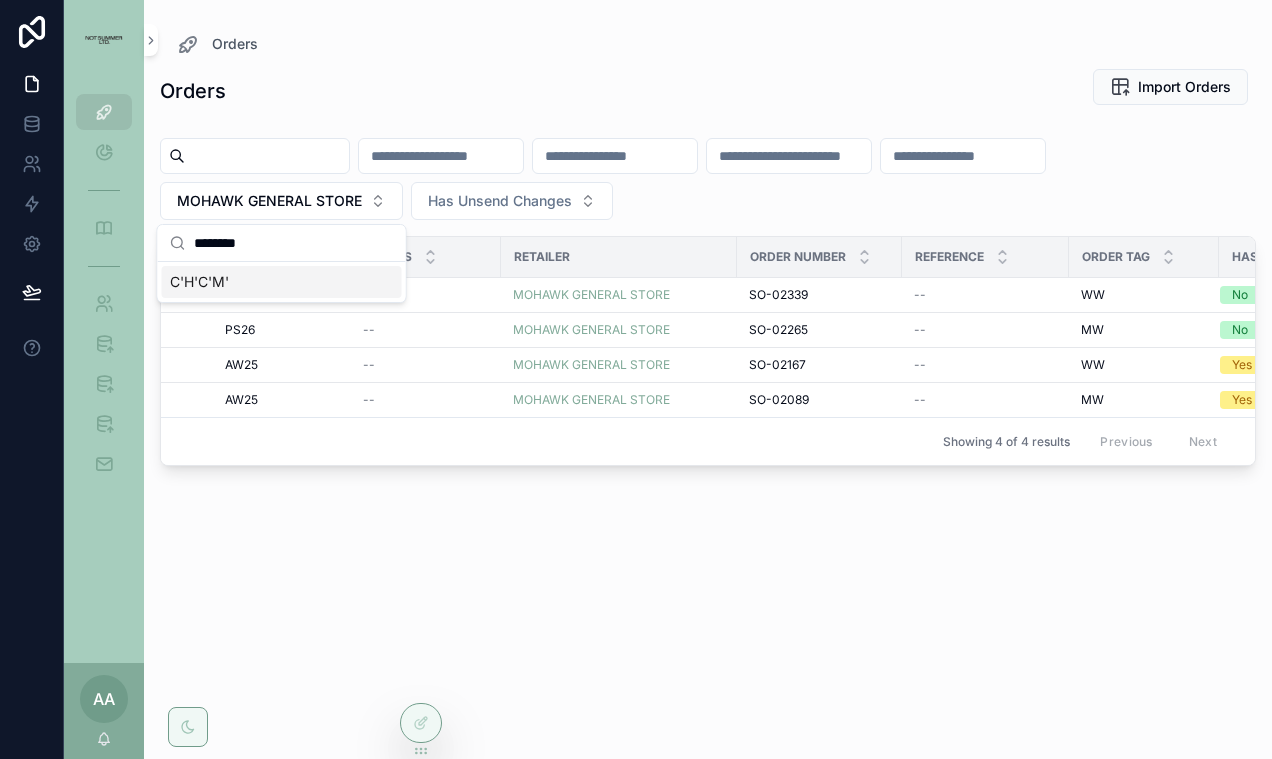type on "********" 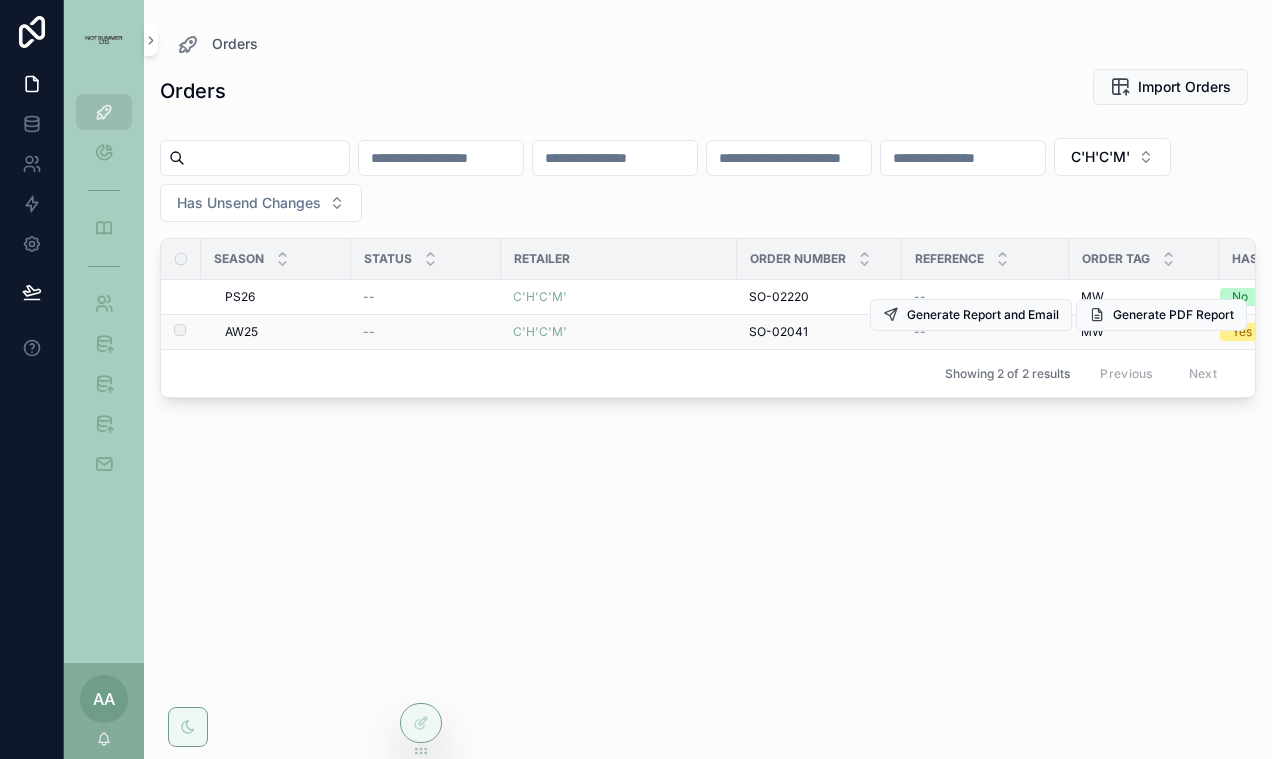 click on "AW25" at bounding box center [241, 332] 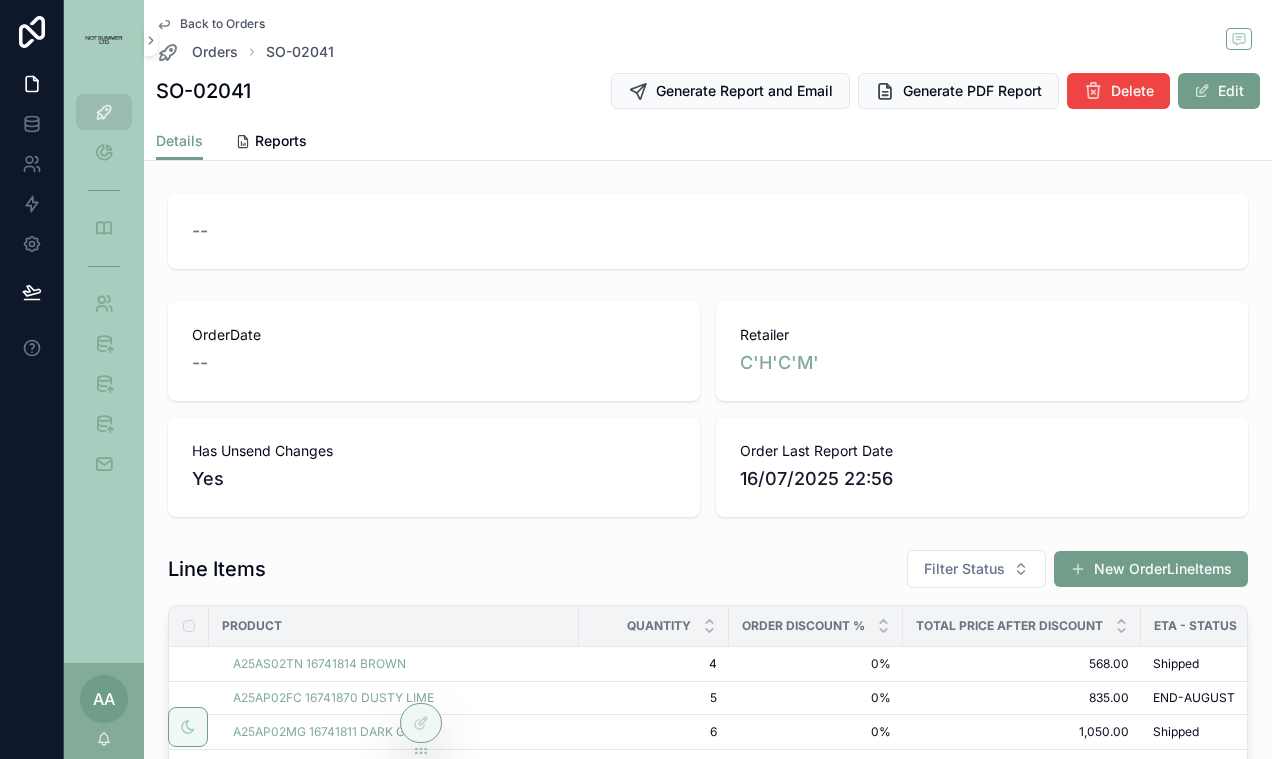 scroll, scrollTop: 286, scrollLeft: 0, axis: vertical 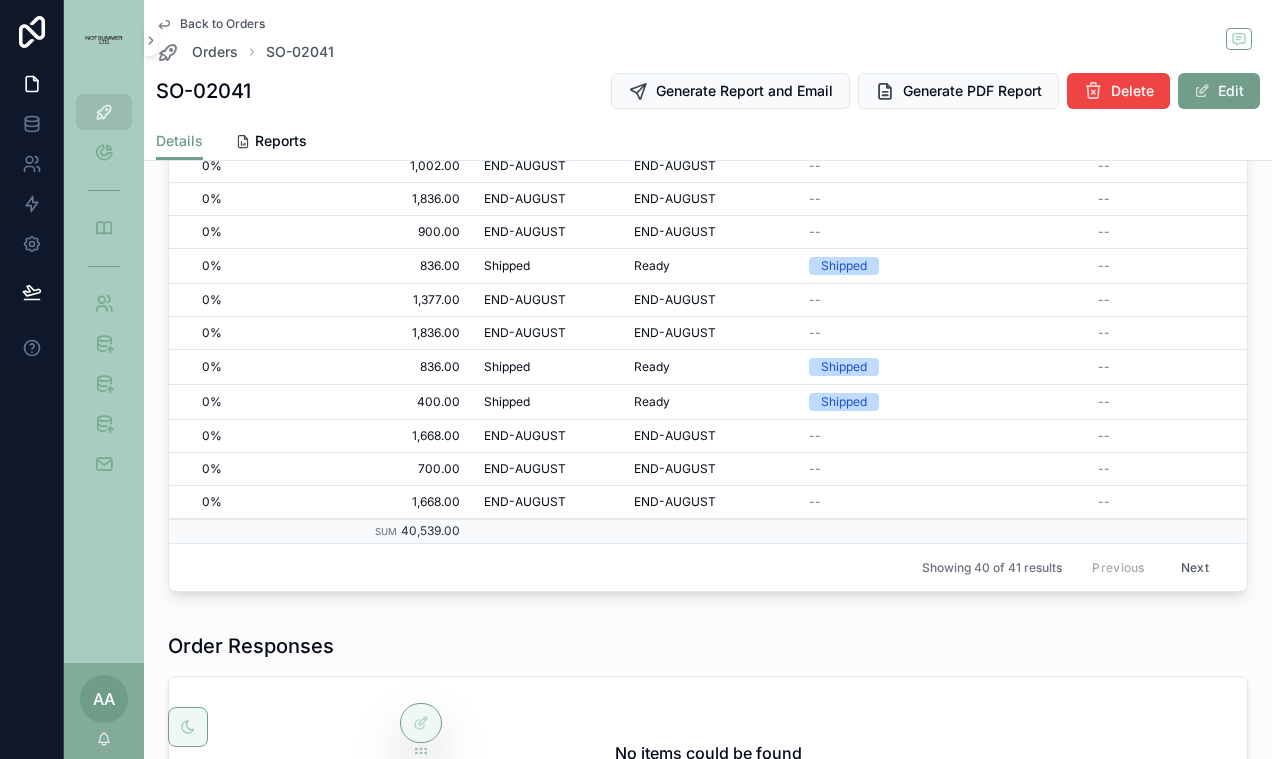 click on "Next" at bounding box center (1195, 567) 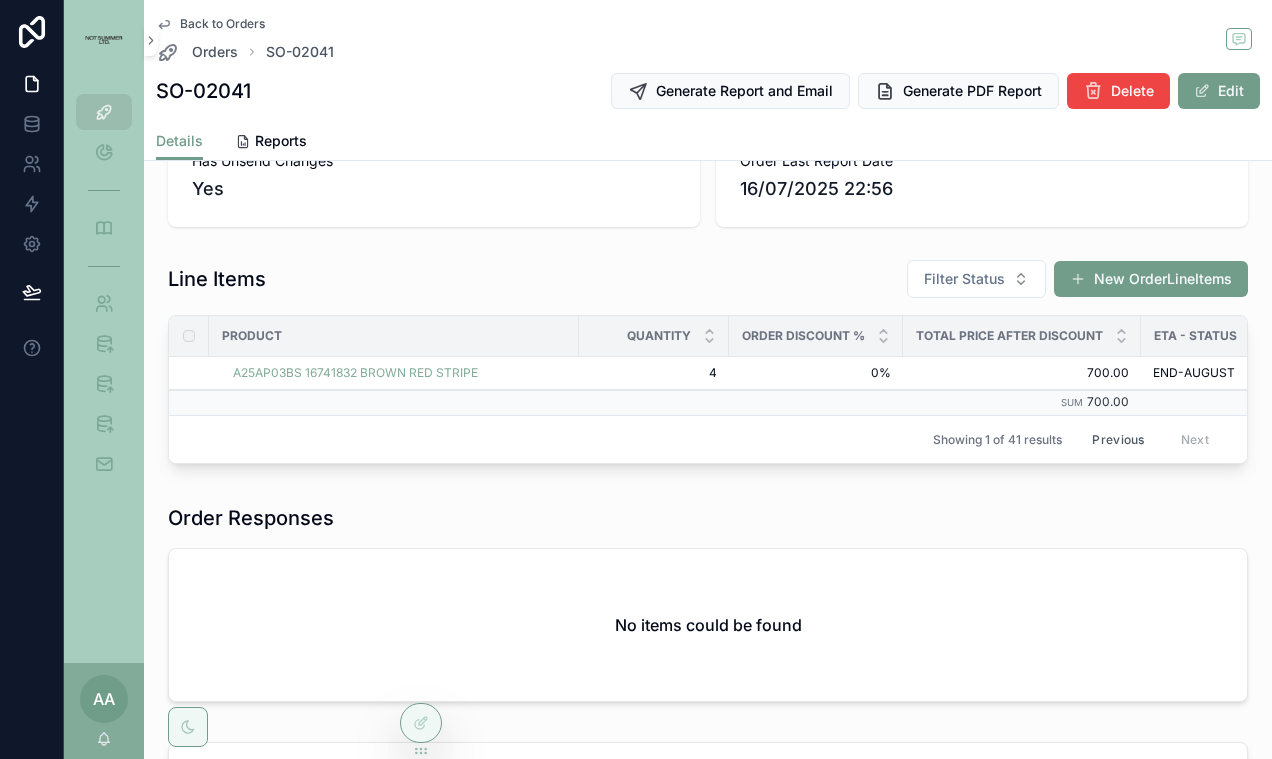 scroll, scrollTop: 286, scrollLeft: 0, axis: vertical 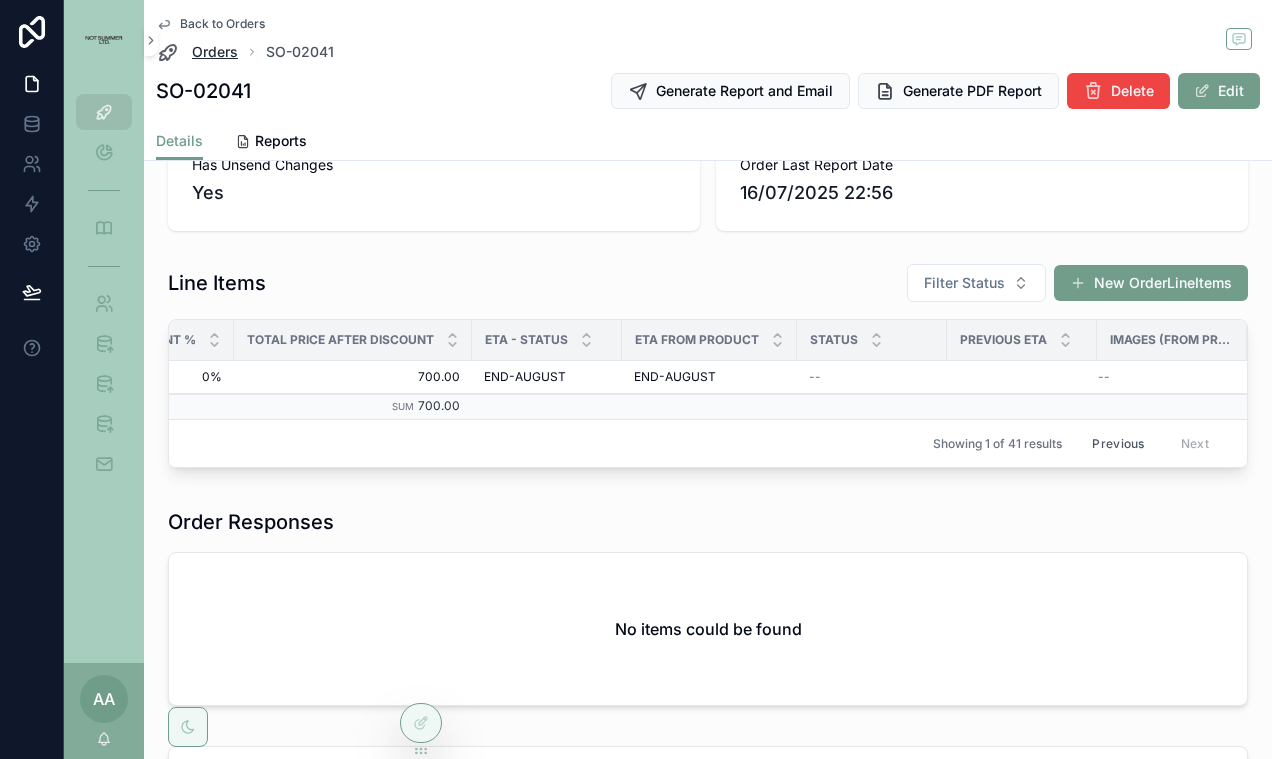 click on "Orders" at bounding box center [215, 52] 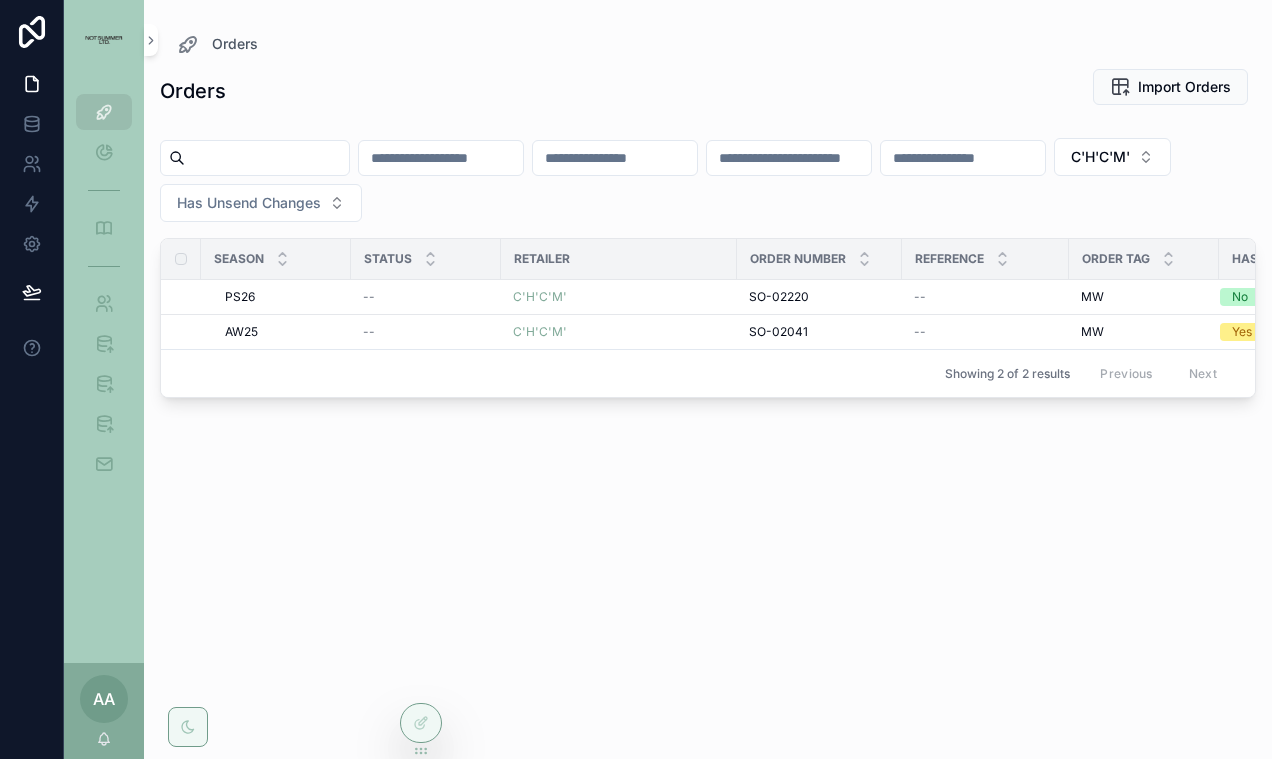 scroll, scrollTop: 0, scrollLeft: 0, axis: both 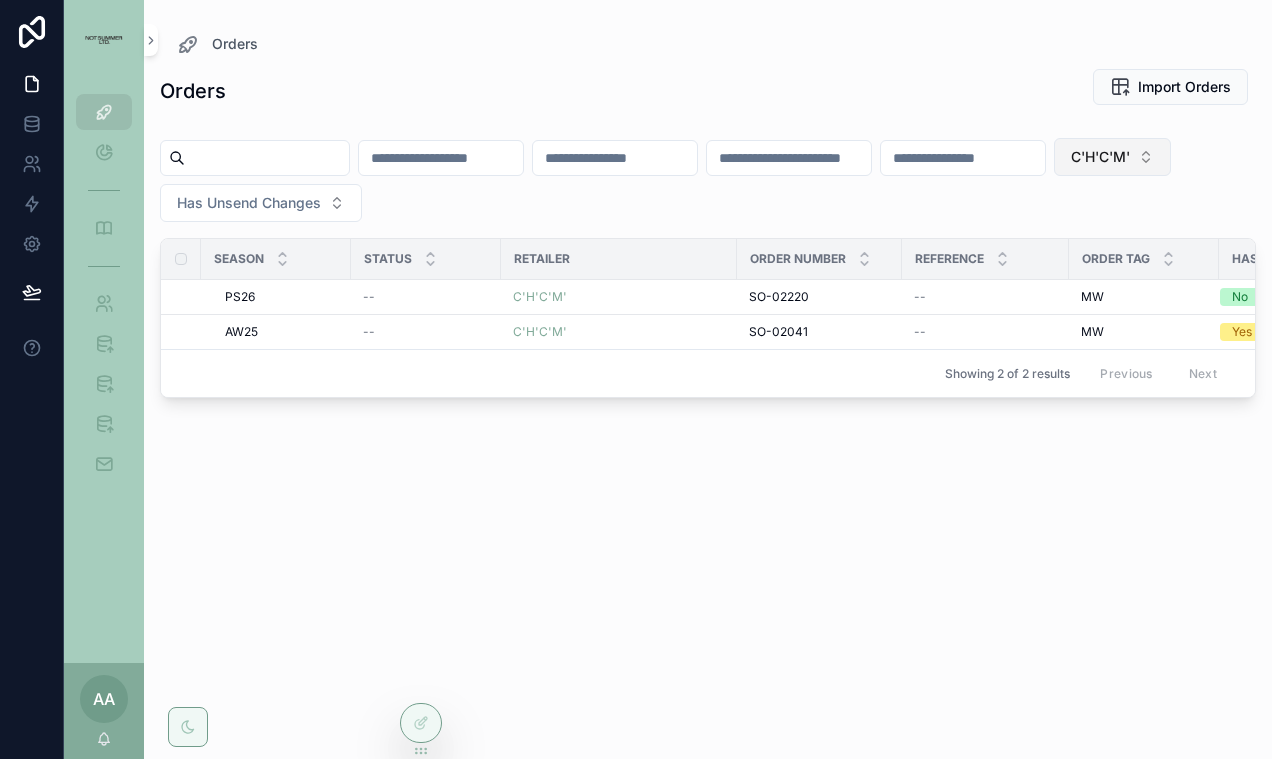 click on "C'H'C'M'" at bounding box center (1100, 157) 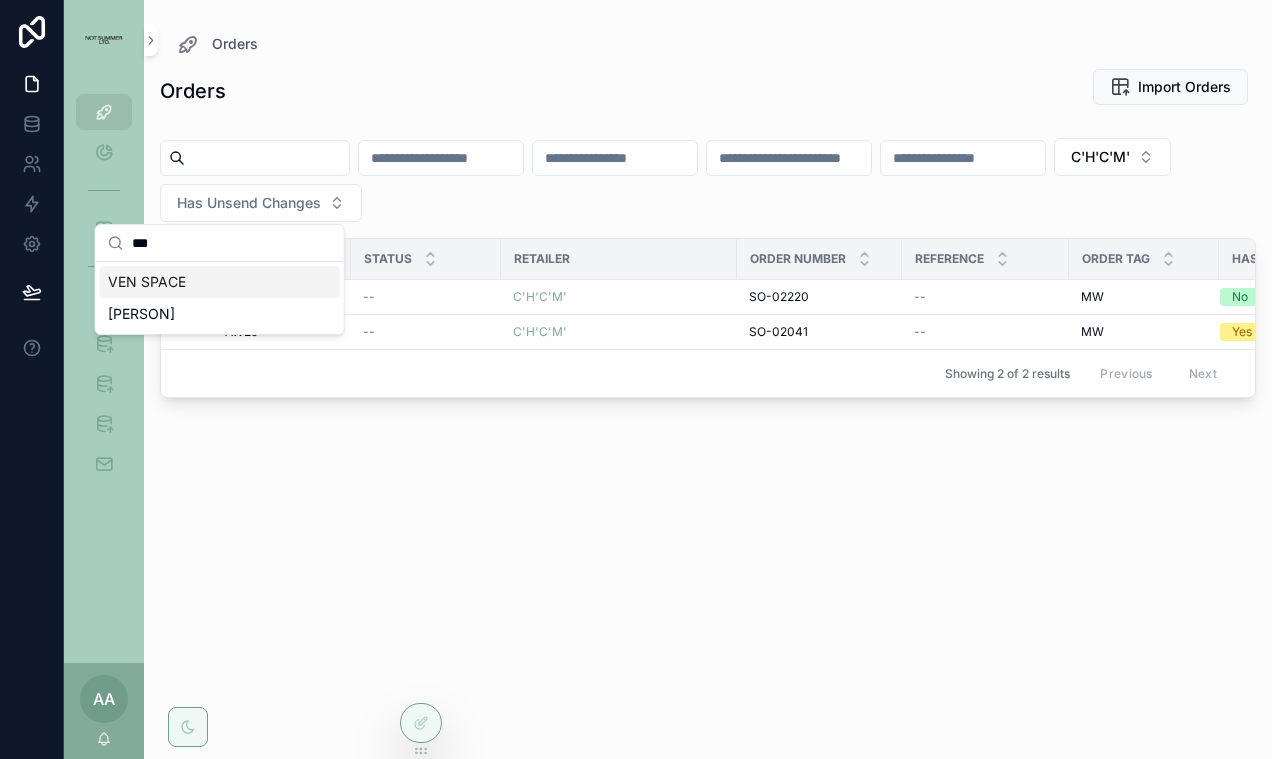 type on "***" 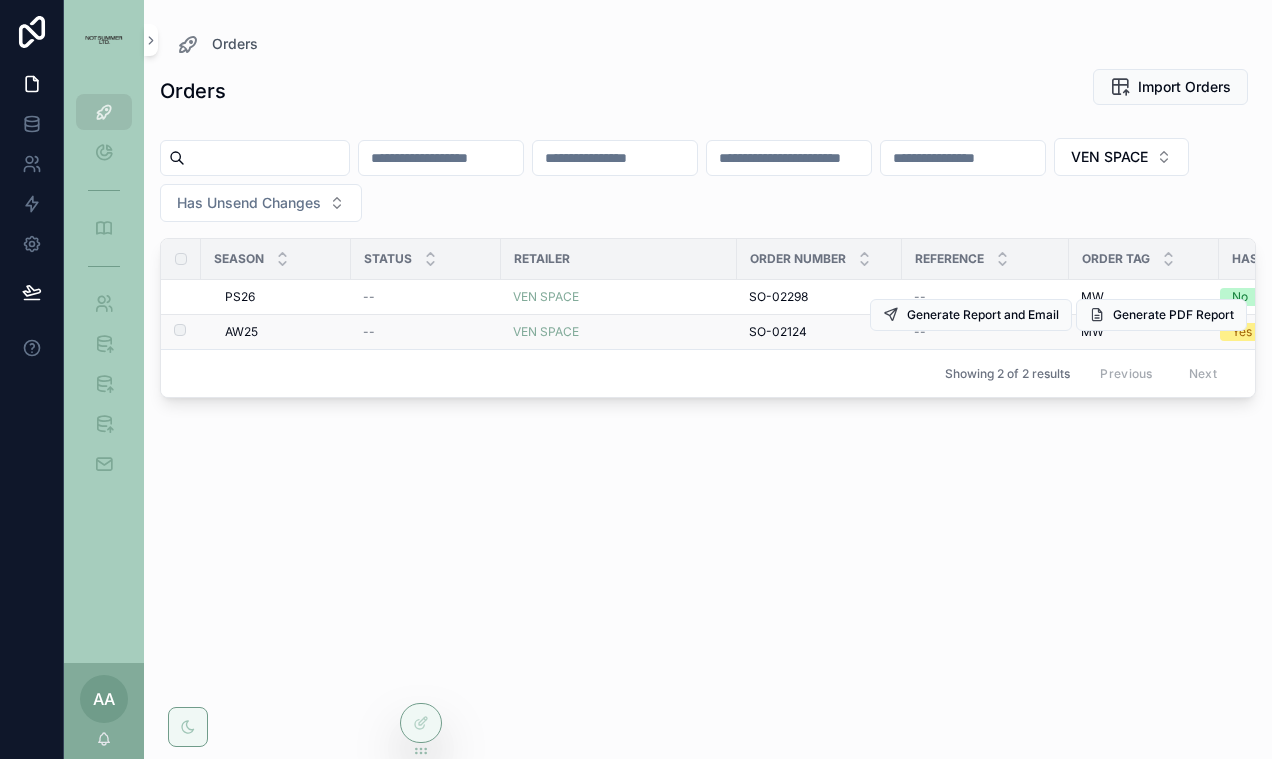click on "AW25 AW25" at bounding box center [276, 332] 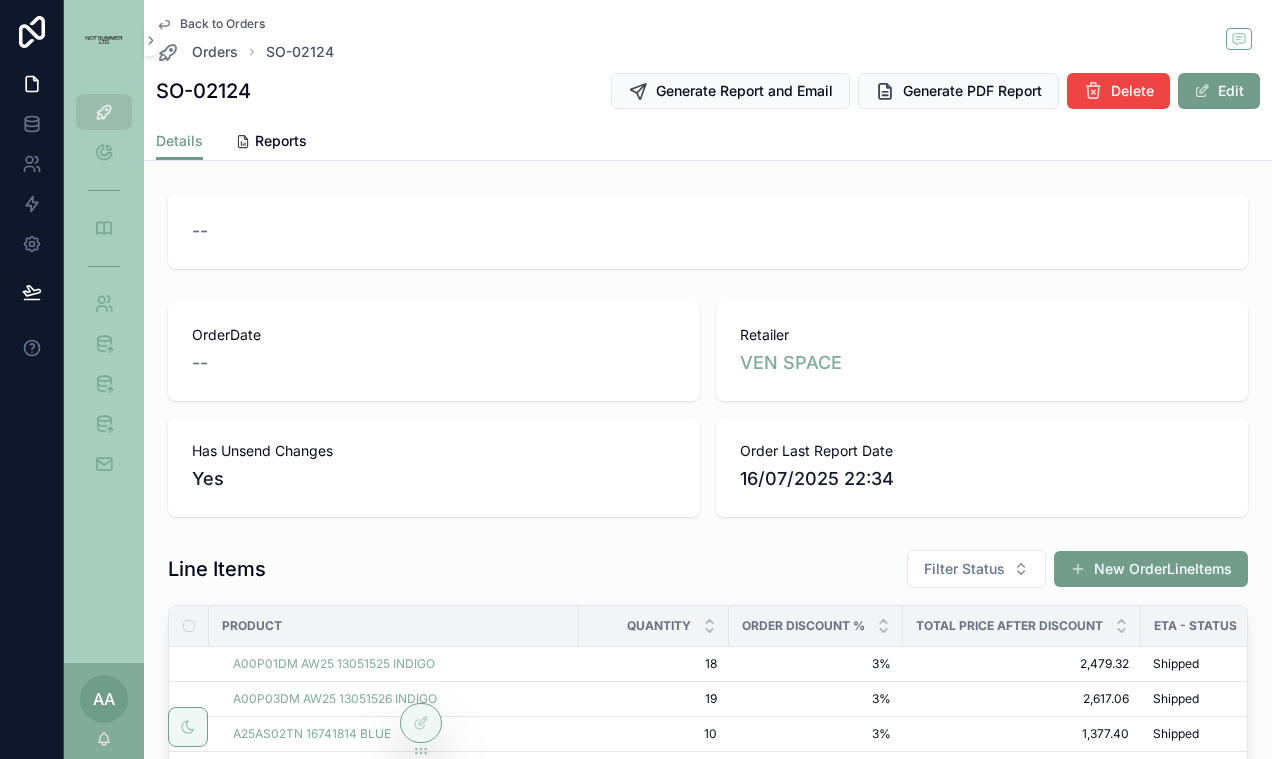 scroll, scrollTop: 345, scrollLeft: 0, axis: vertical 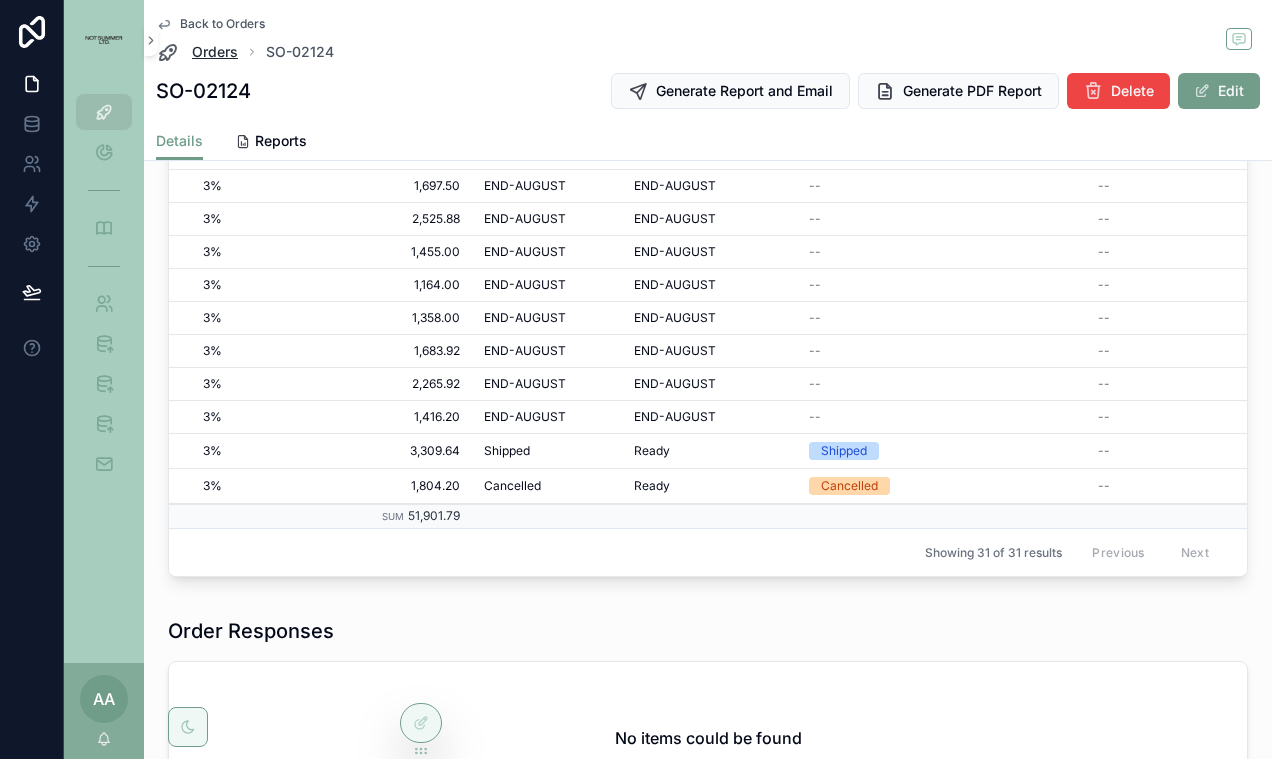 click on "Orders" at bounding box center [215, 52] 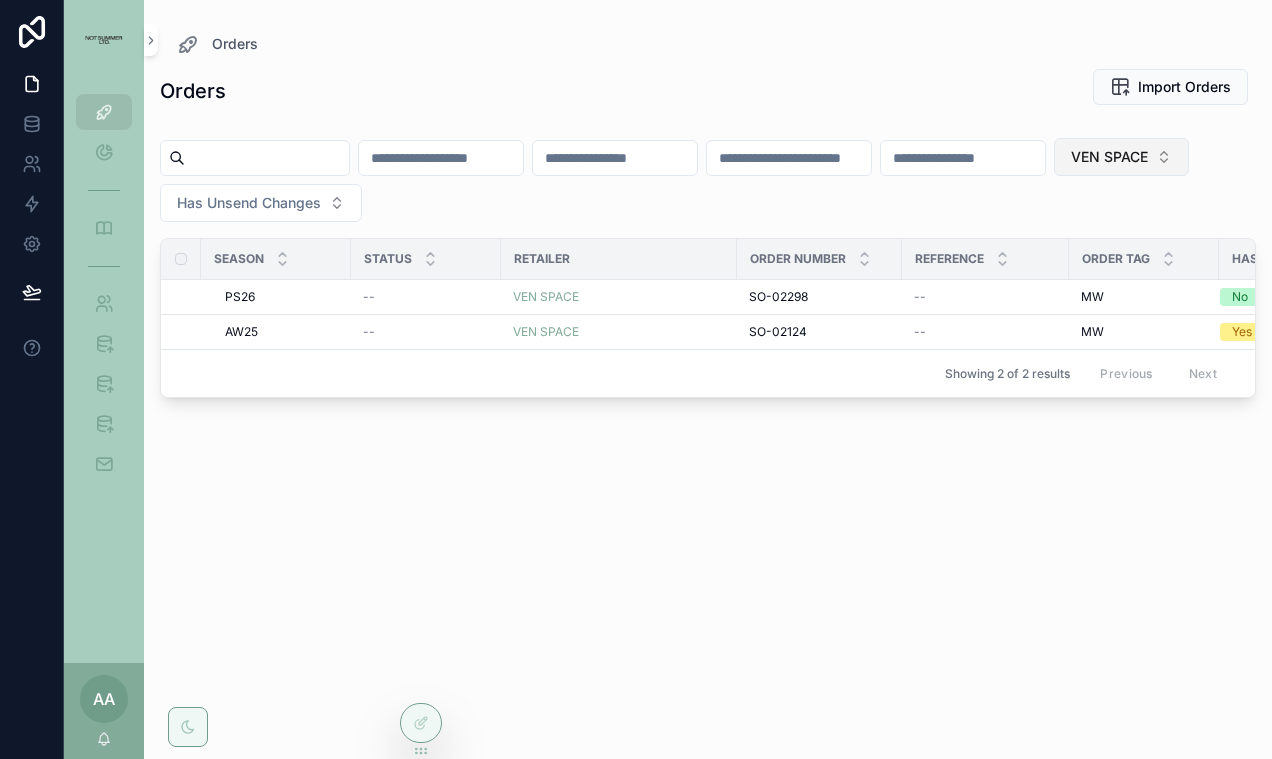 click on "VEN SPACE" at bounding box center (1109, 157) 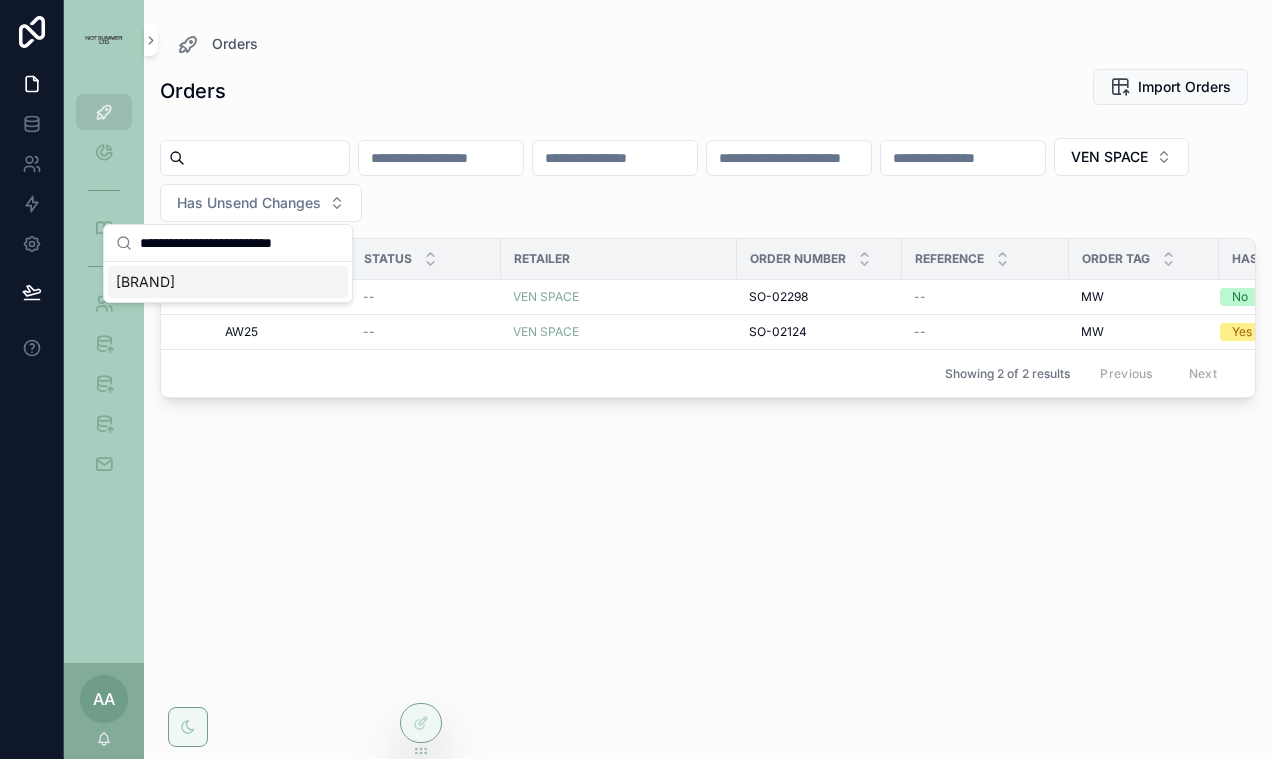 type on "**********" 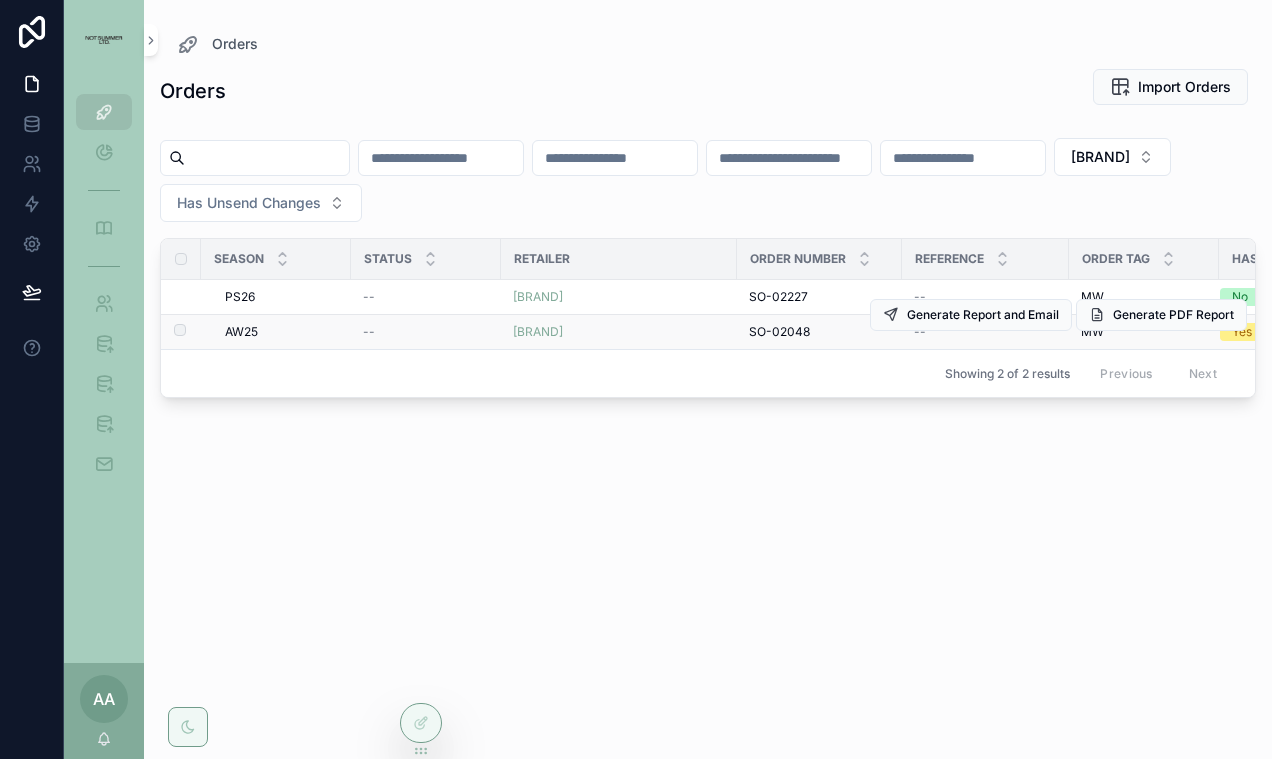 click on "AW25" at bounding box center (241, 332) 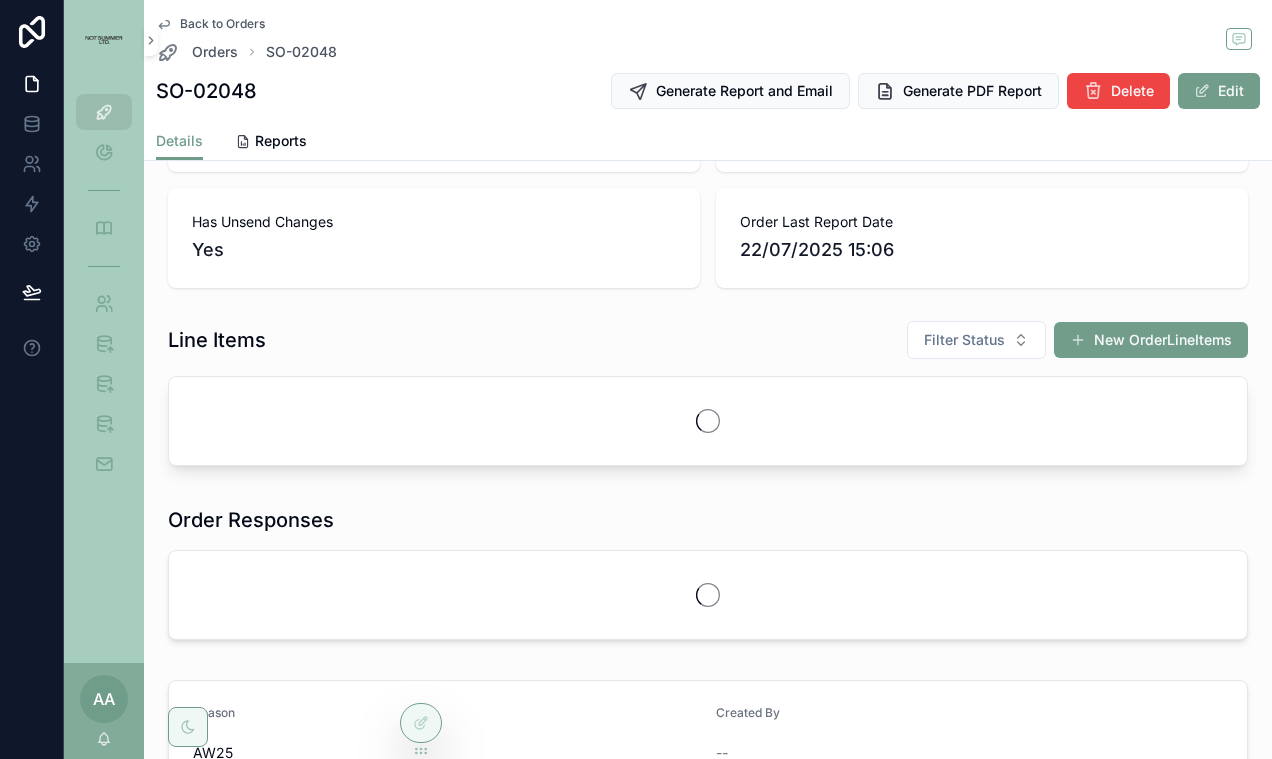 scroll, scrollTop: 373, scrollLeft: 0, axis: vertical 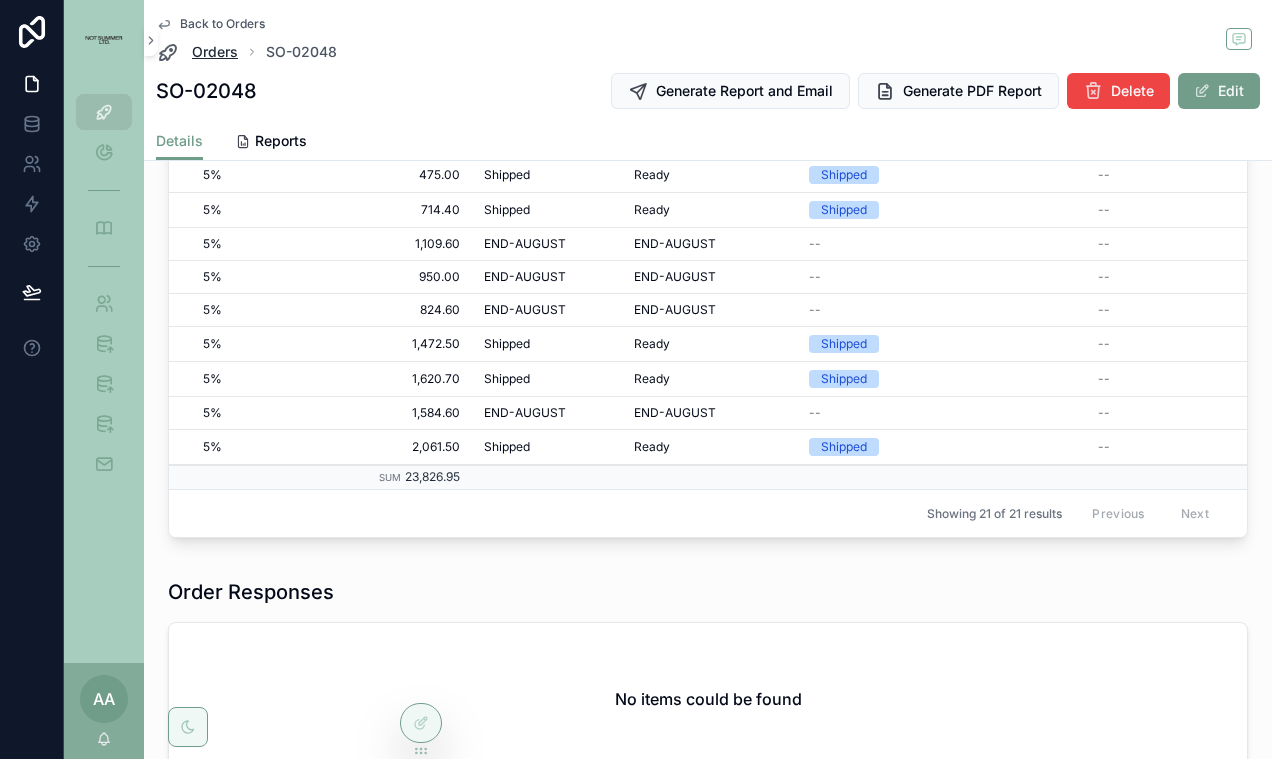 click on "Orders" at bounding box center [215, 52] 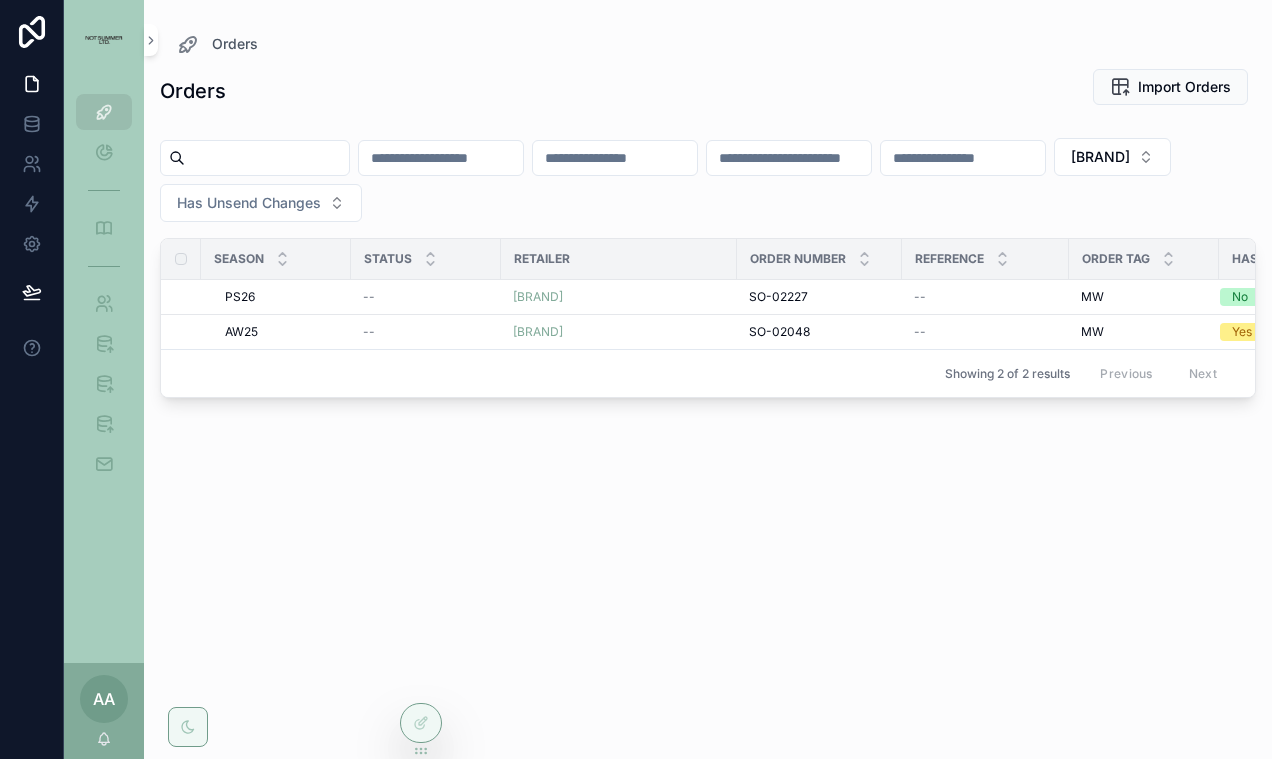 scroll, scrollTop: 0, scrollLeft: 0, axis: both 